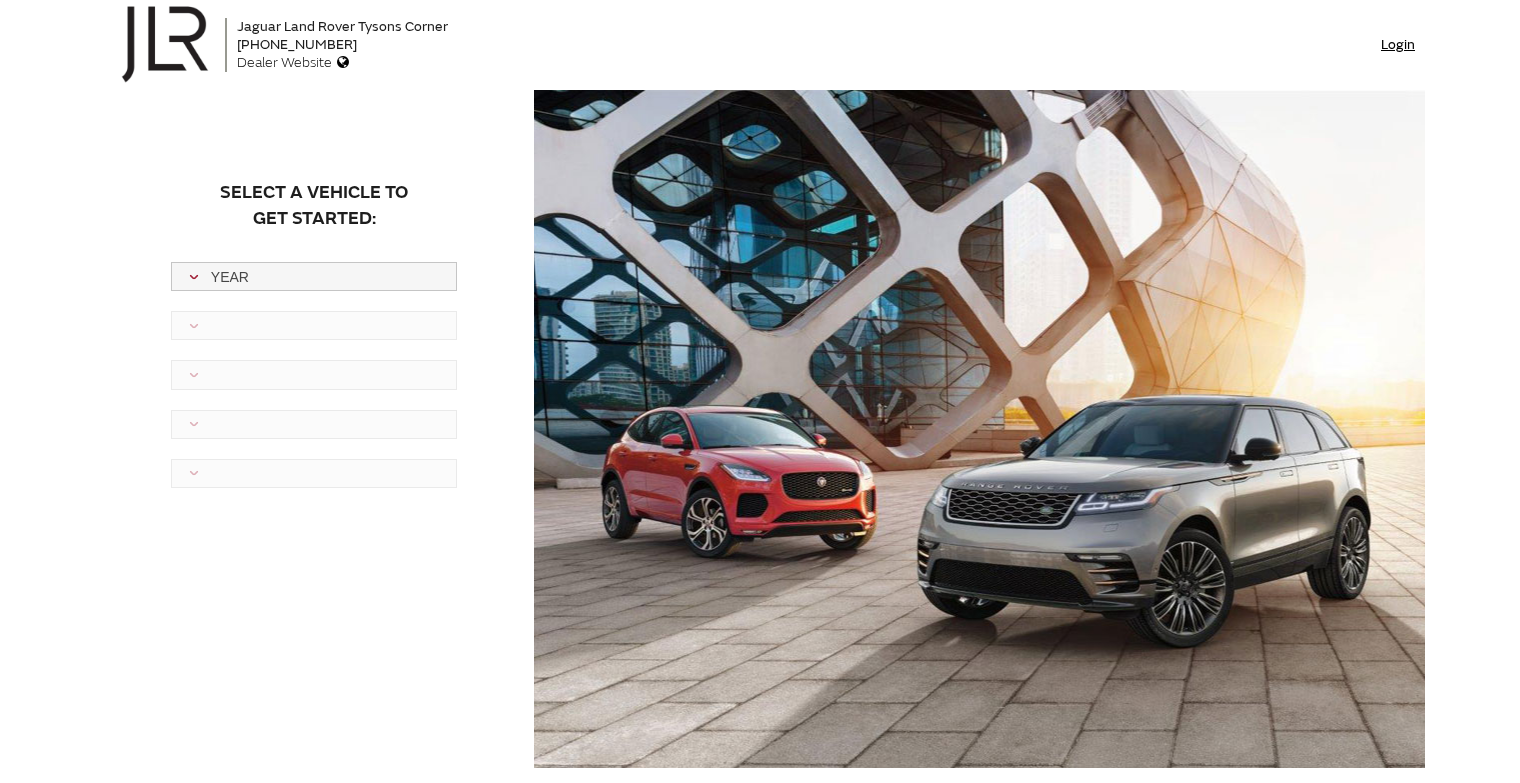 scroll, scrollTop: 0, scrollLeft: 0, axis: both 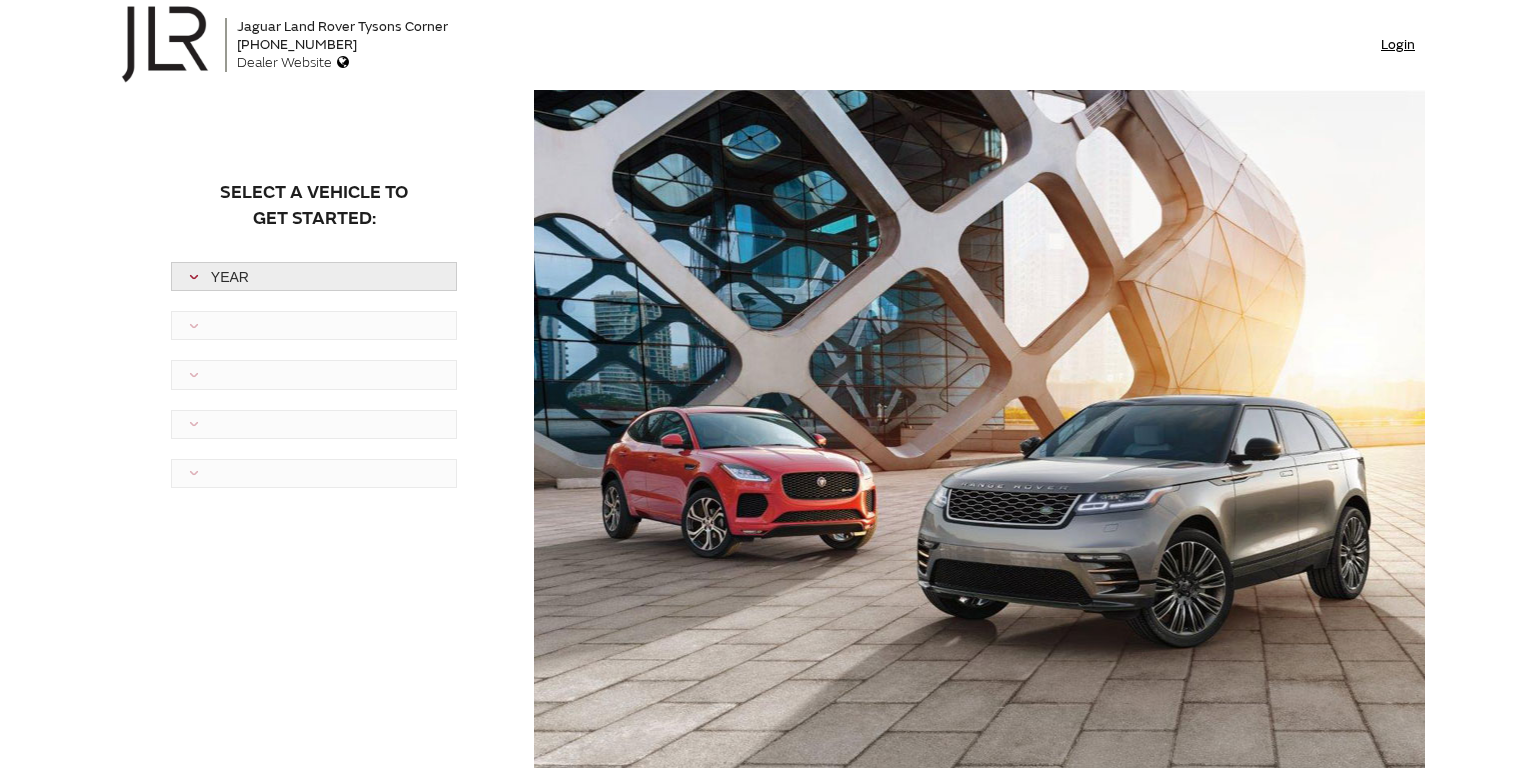 click on "Year" at bounding box center [316, 277] 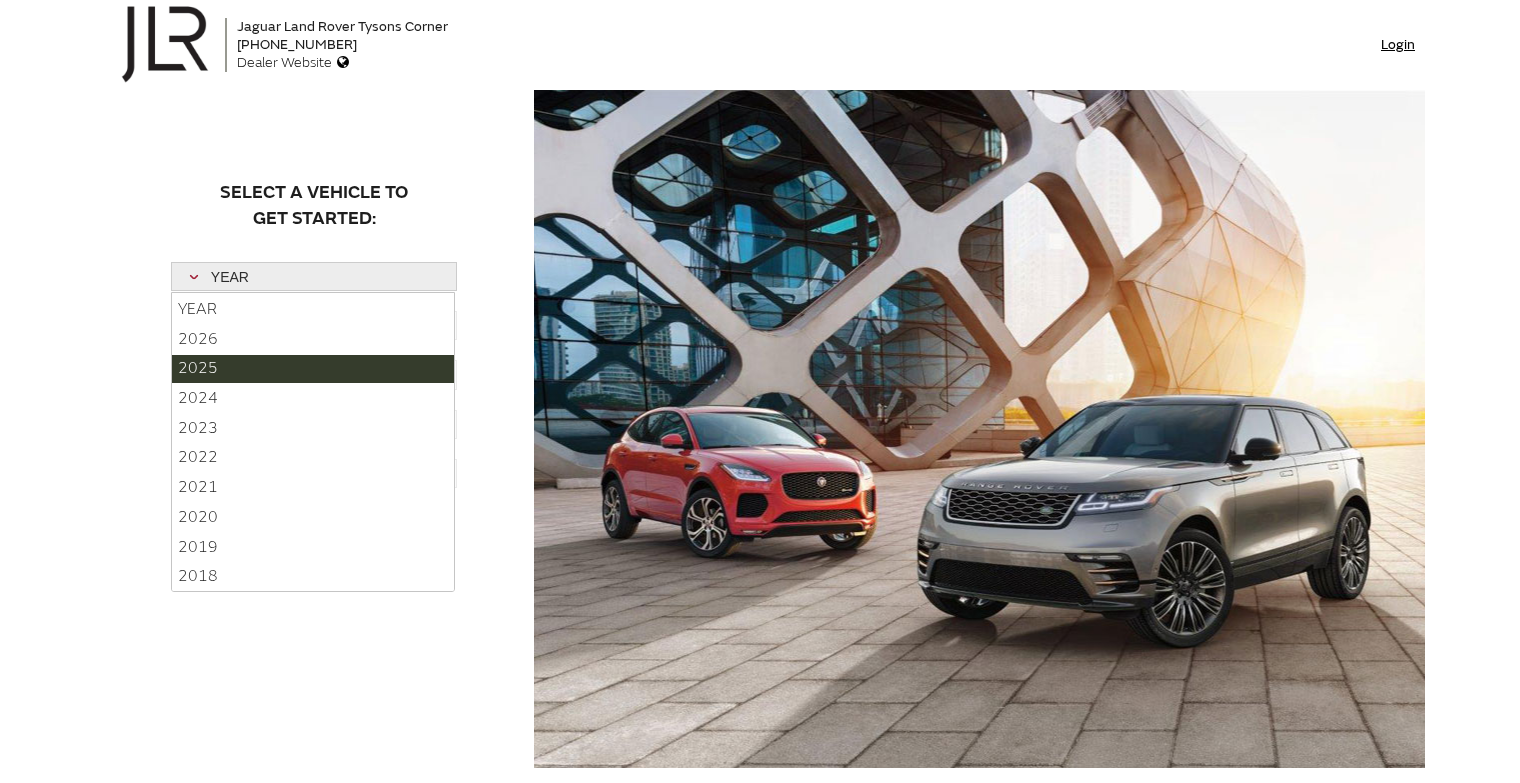click on "2025" at bounding box center [313, 369] 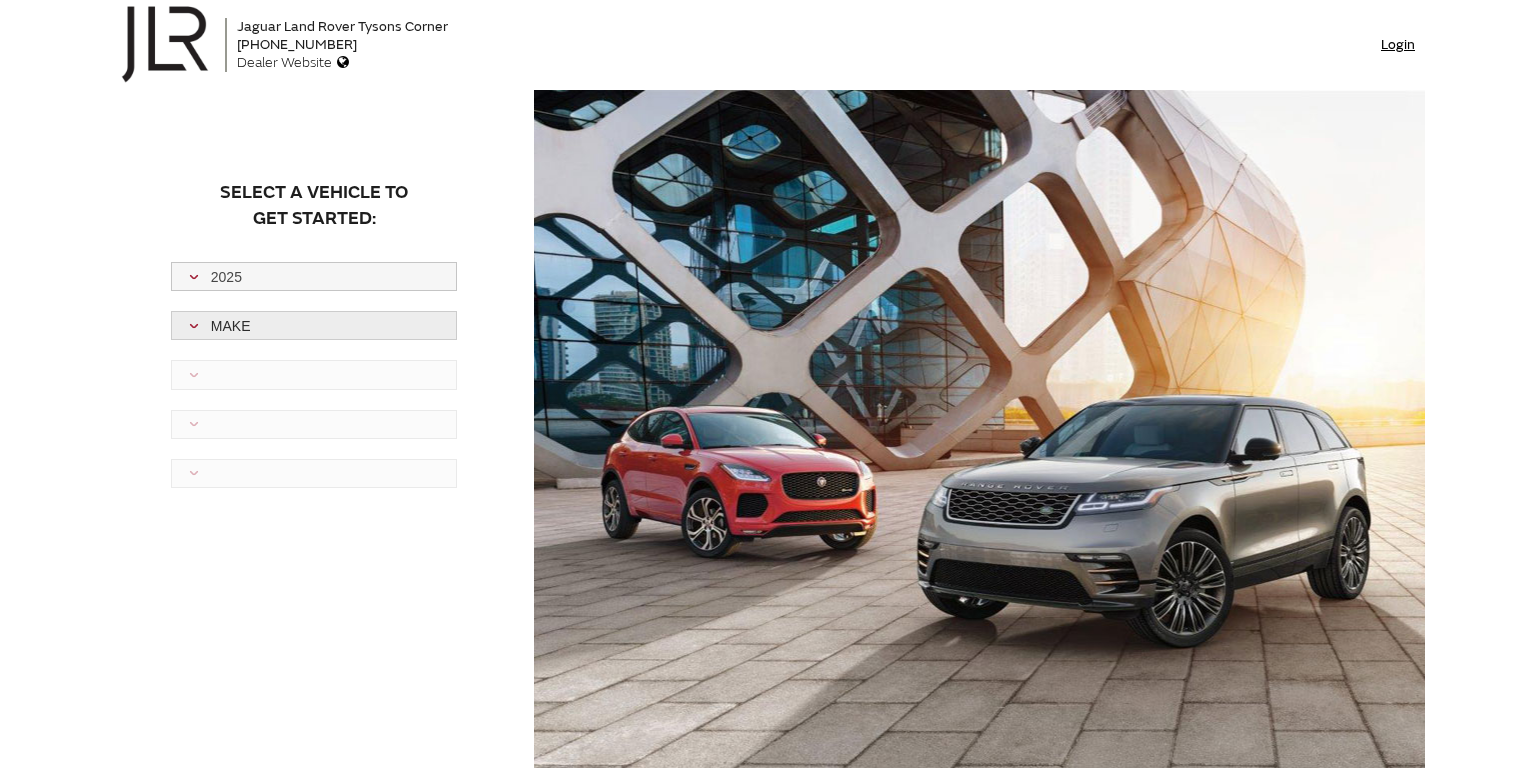 click on "Make" at bounding box center [316, 326] 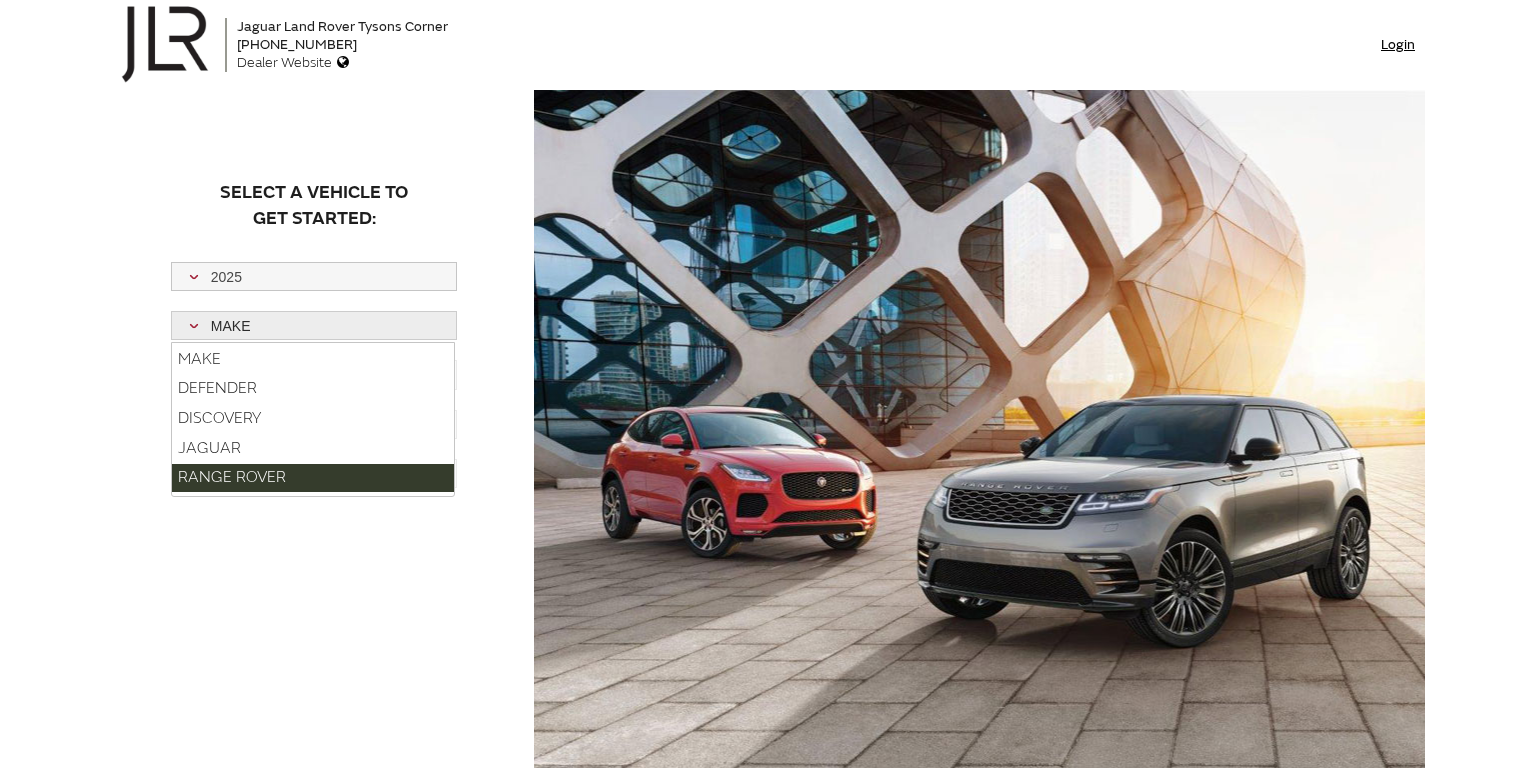 click on "RANGE ROVER" at bounding box center (313, 478) 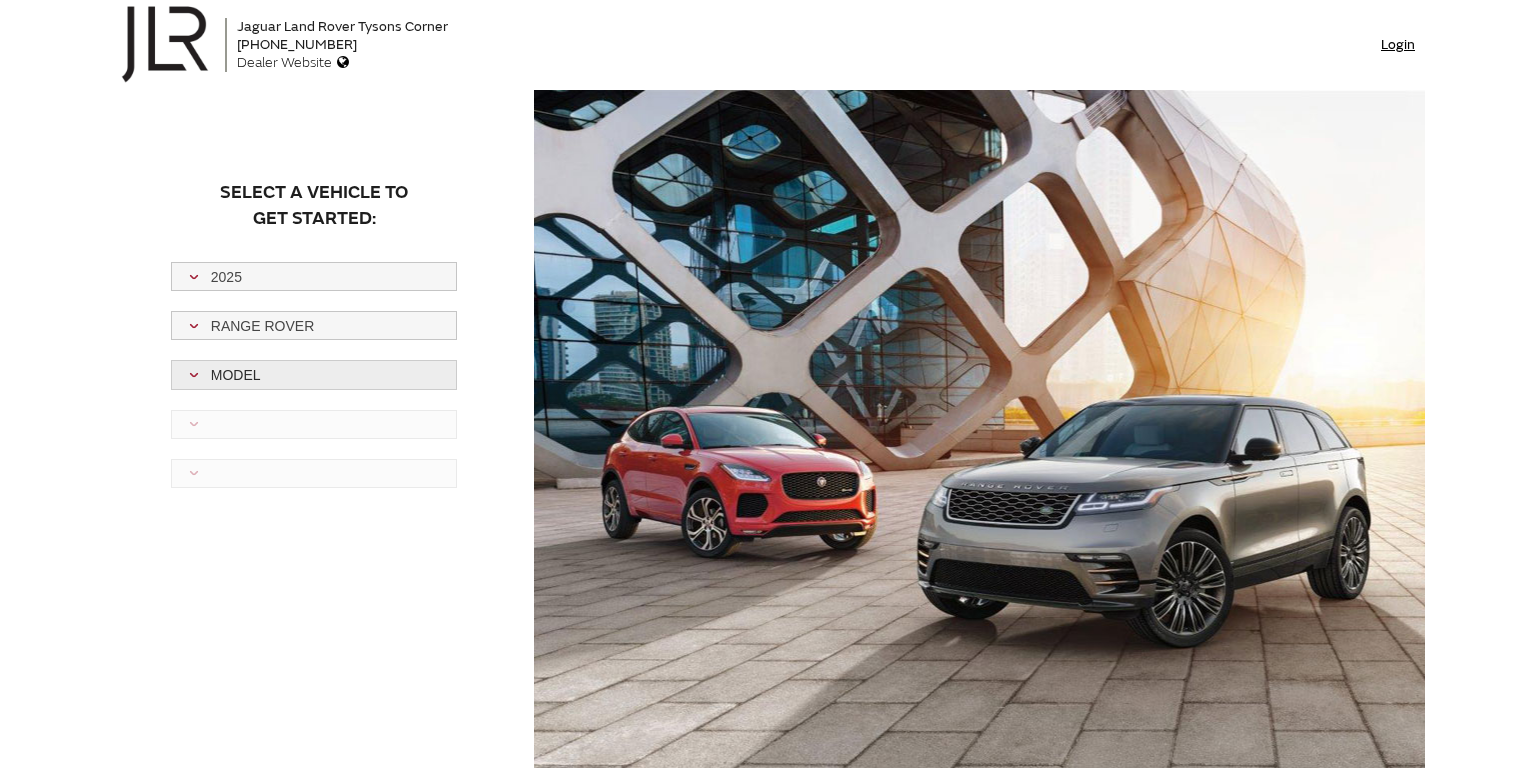 click on "Model" at bounding box center [316, 375] 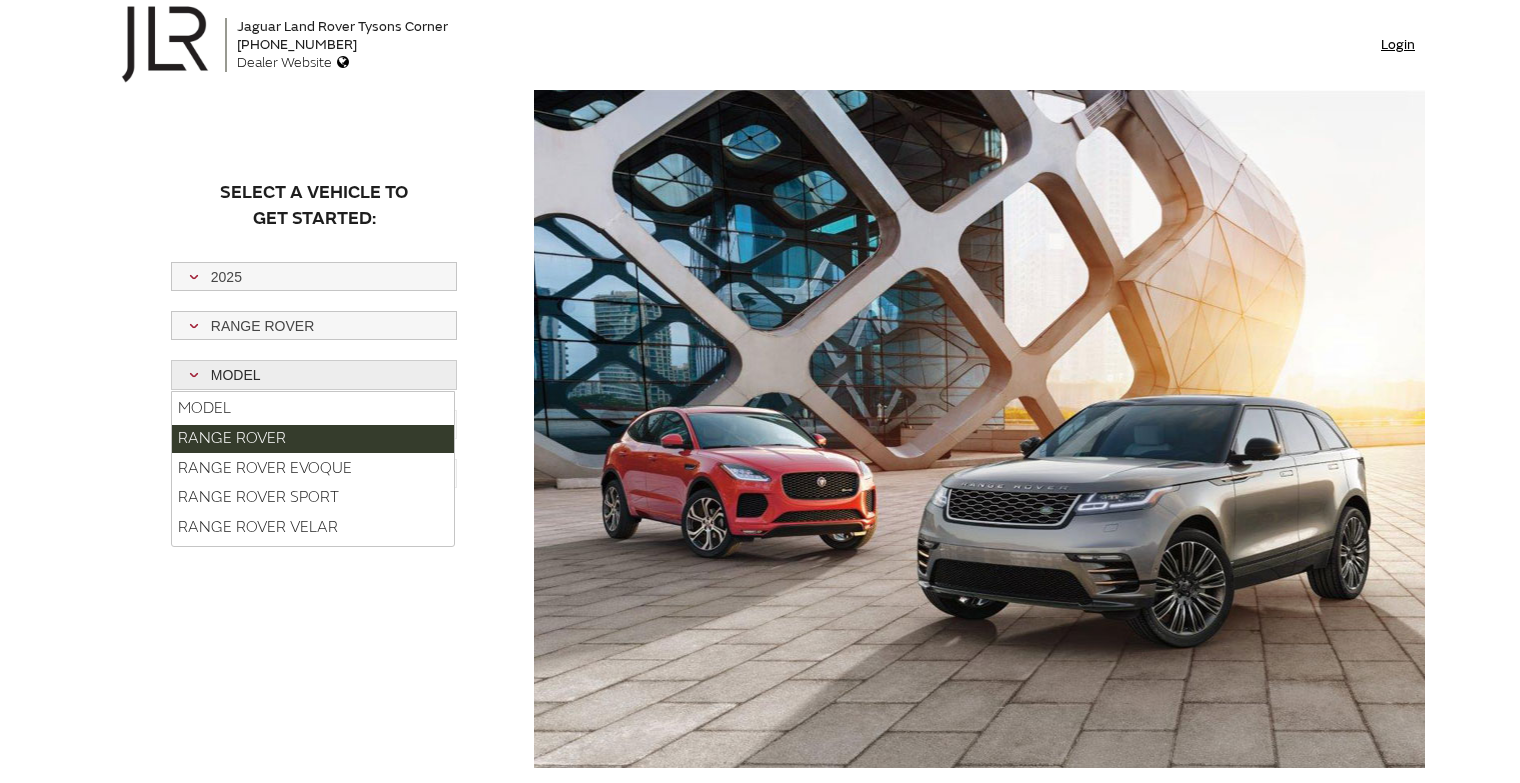 click on "RANGE ROVER" at bounding box center (313, 439) 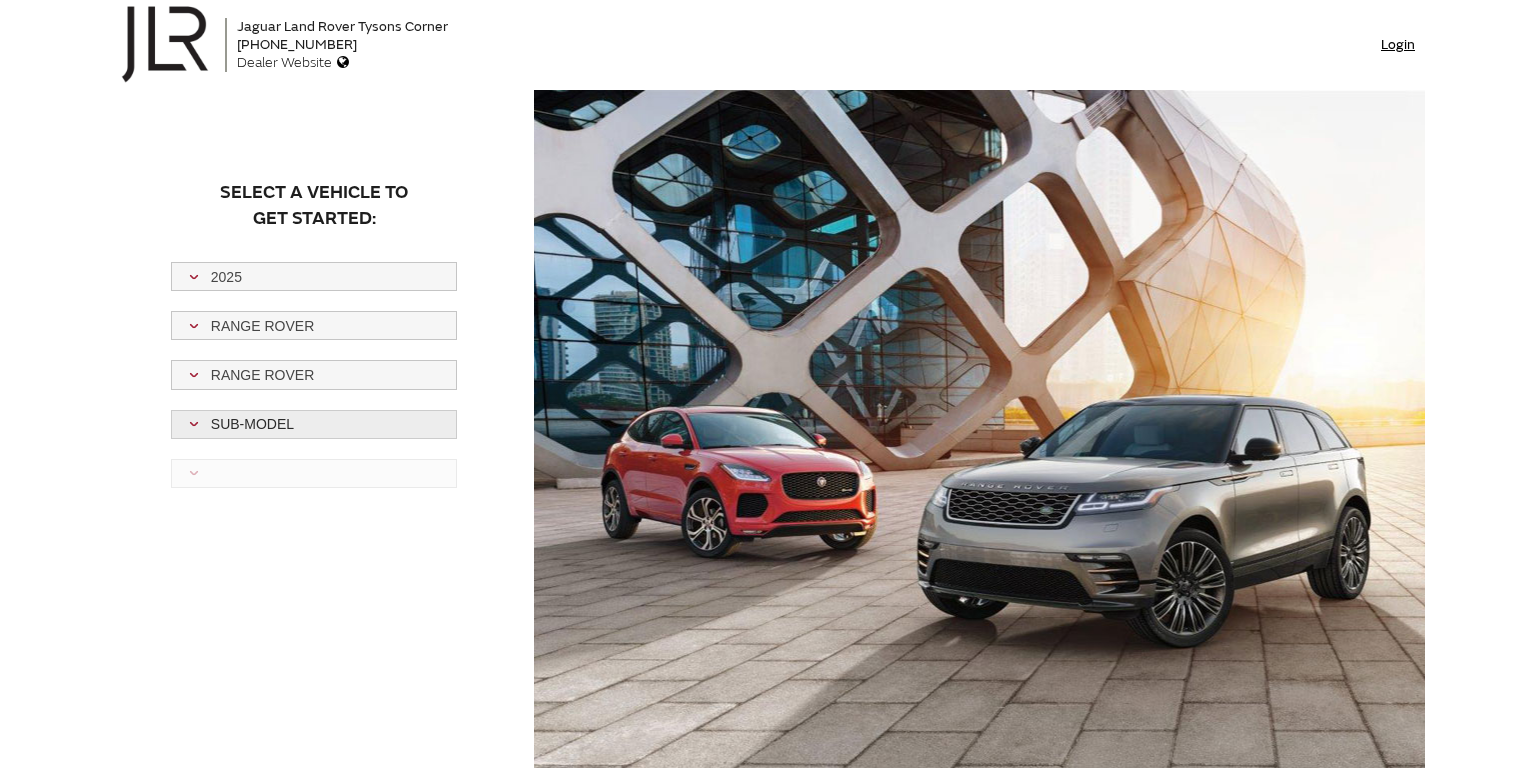 click on "Sub-model" at bounding box center (316, 424) 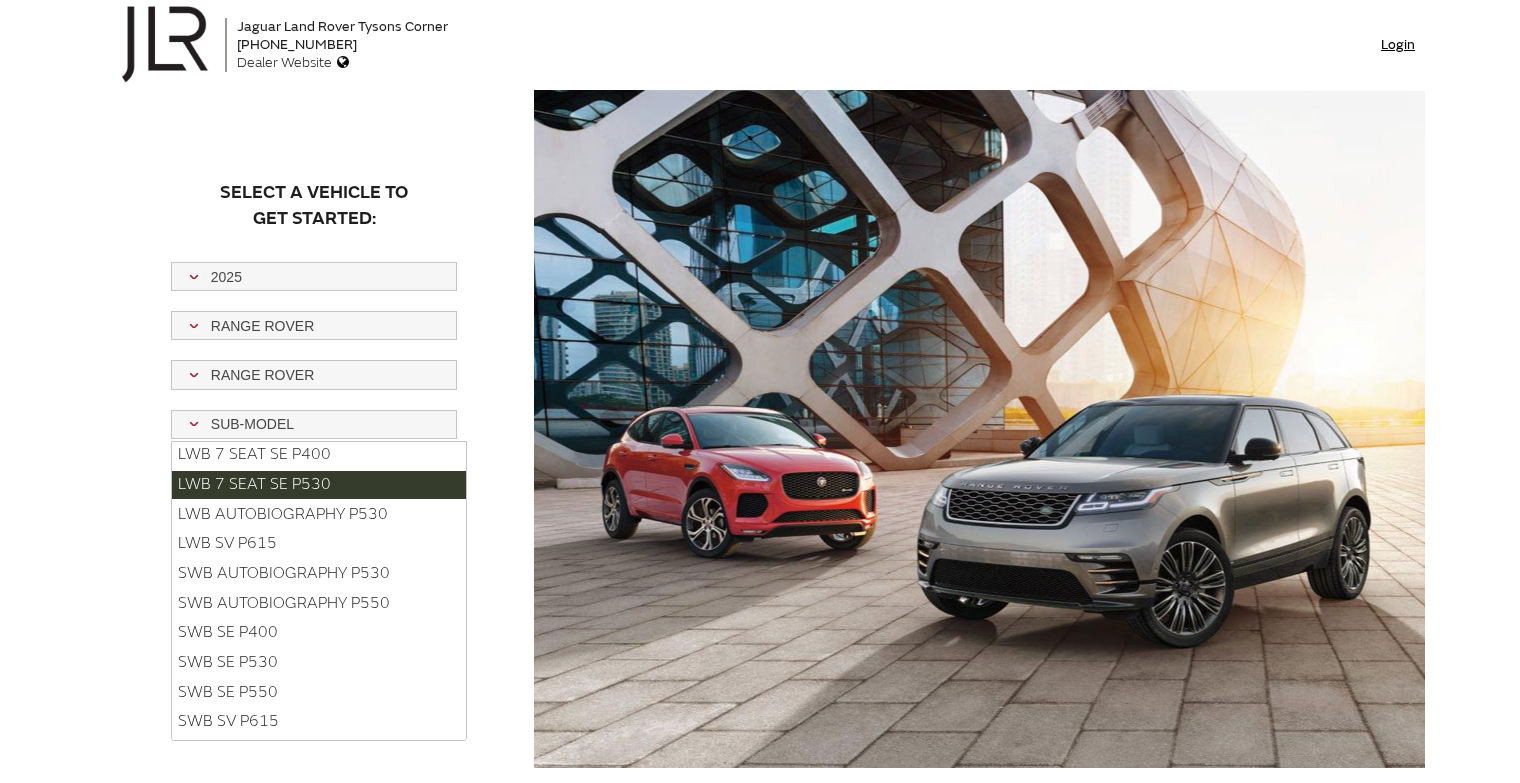 scroll, scrollTop: 82, scrollLeft: 0, axis: vertical 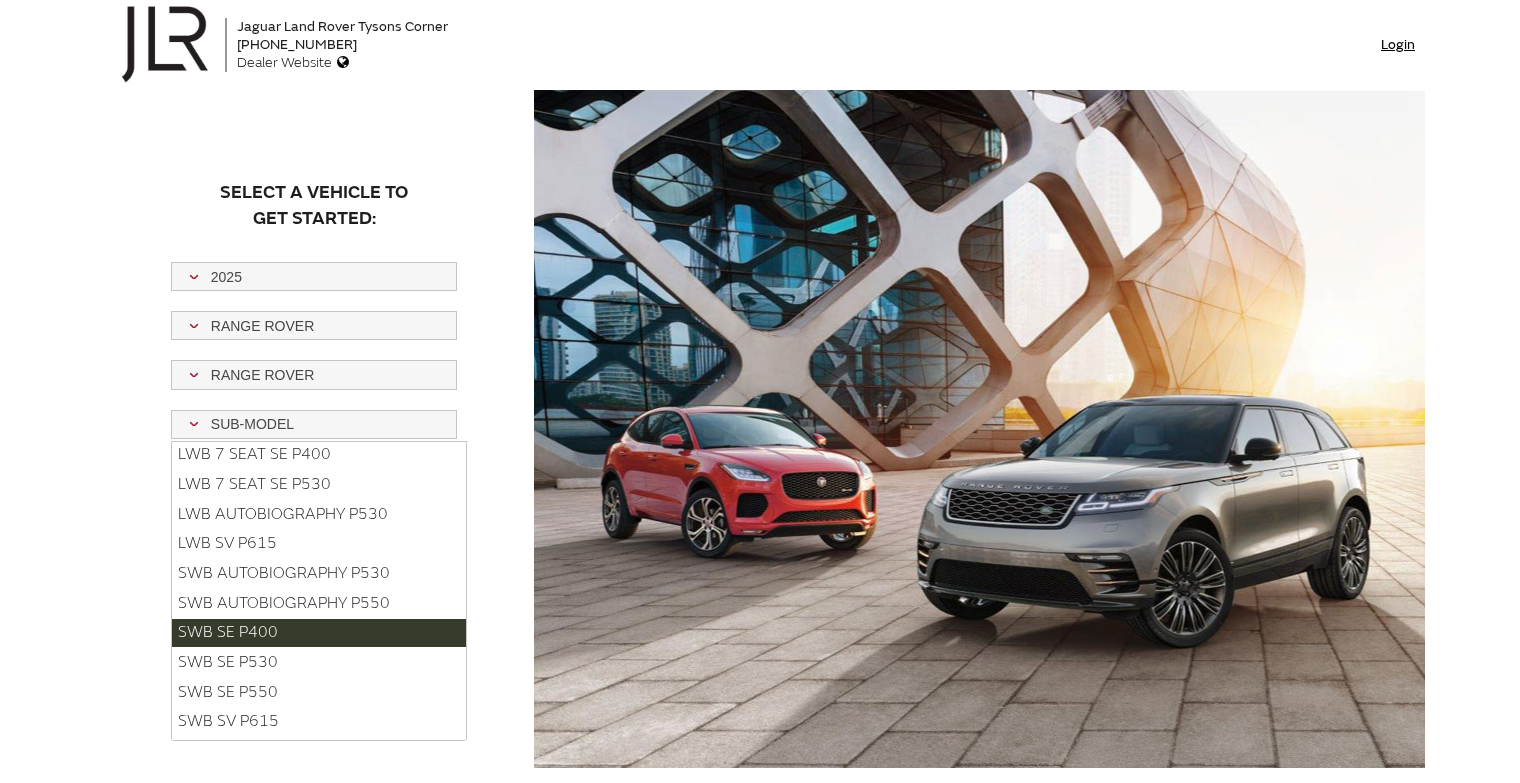 click on "SWB SE P400" at bounding box center [319, 633] 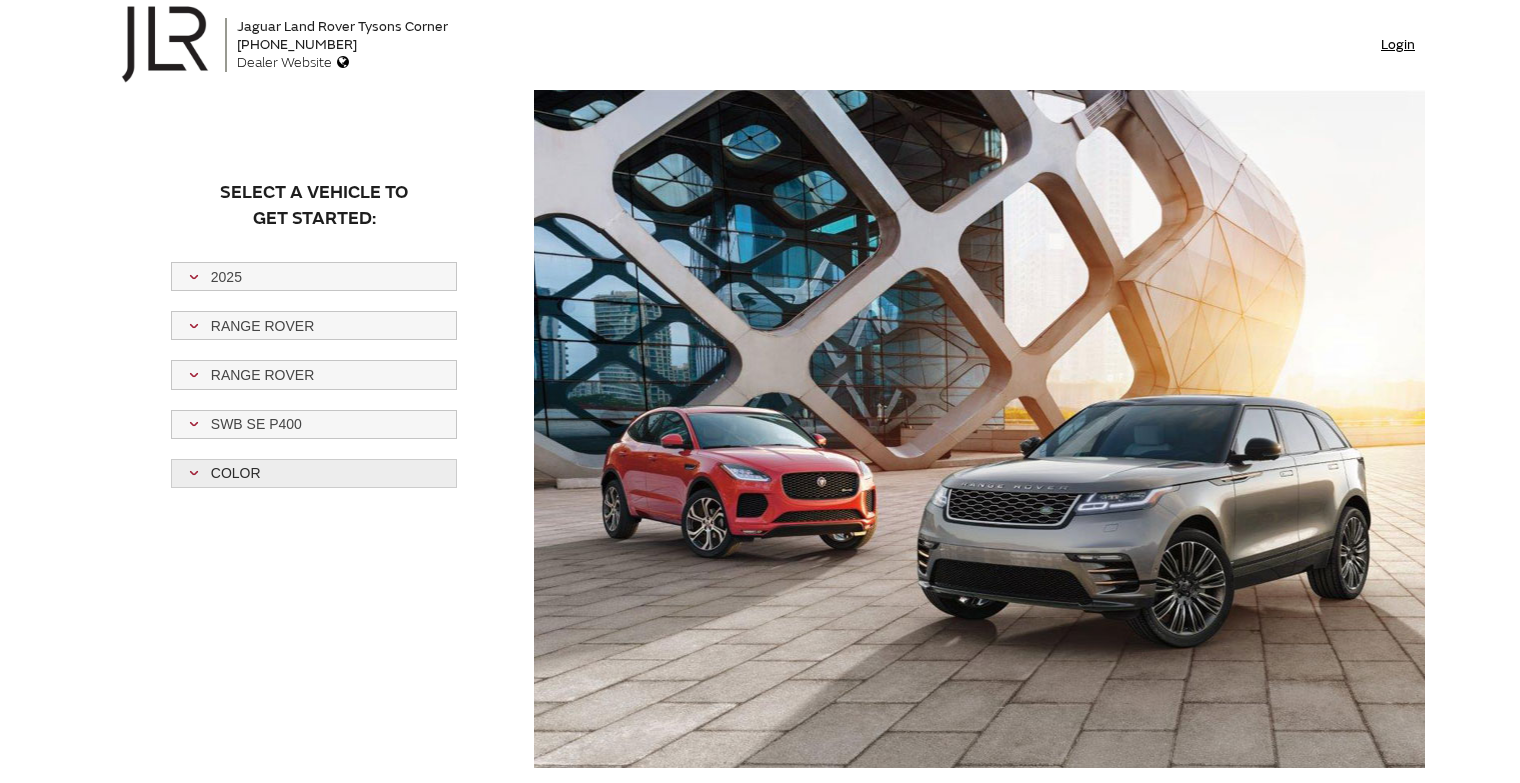 click on "Color" at bounding box center (314, 473) 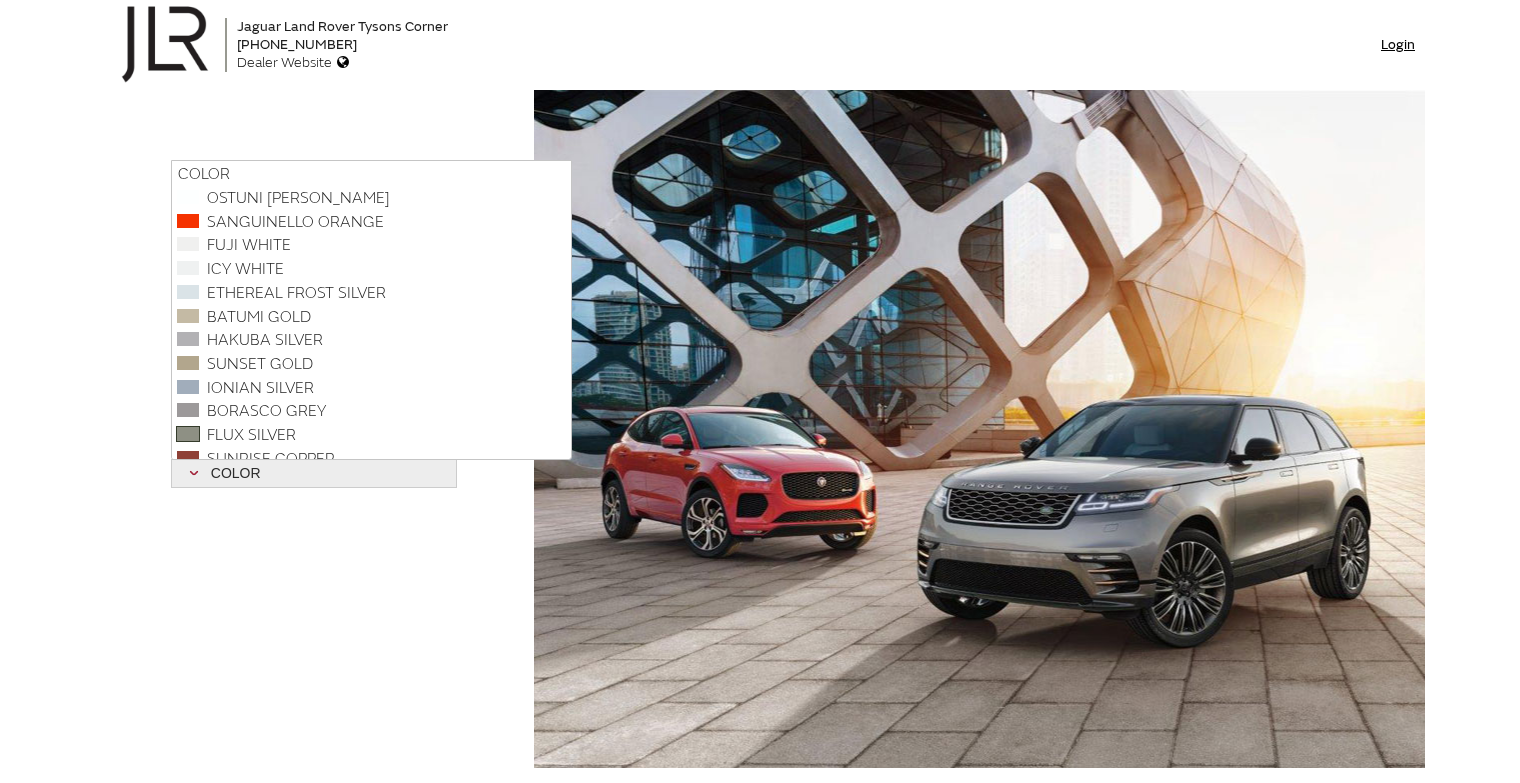 scroll, scrollTop: 11, scrollLeft: 0, axis: vertical 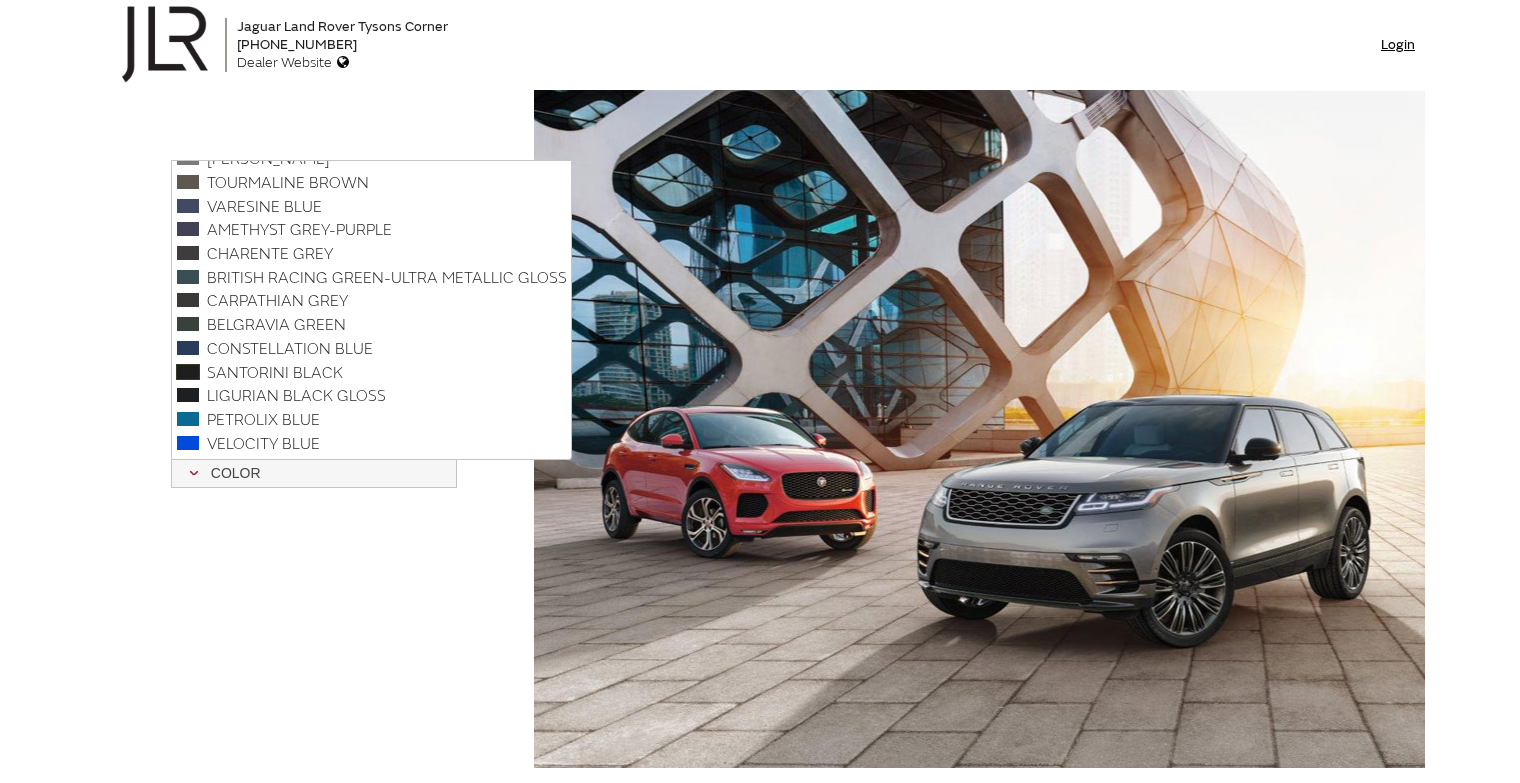 click on "Santorini Black" at bounding box center (373, 374) 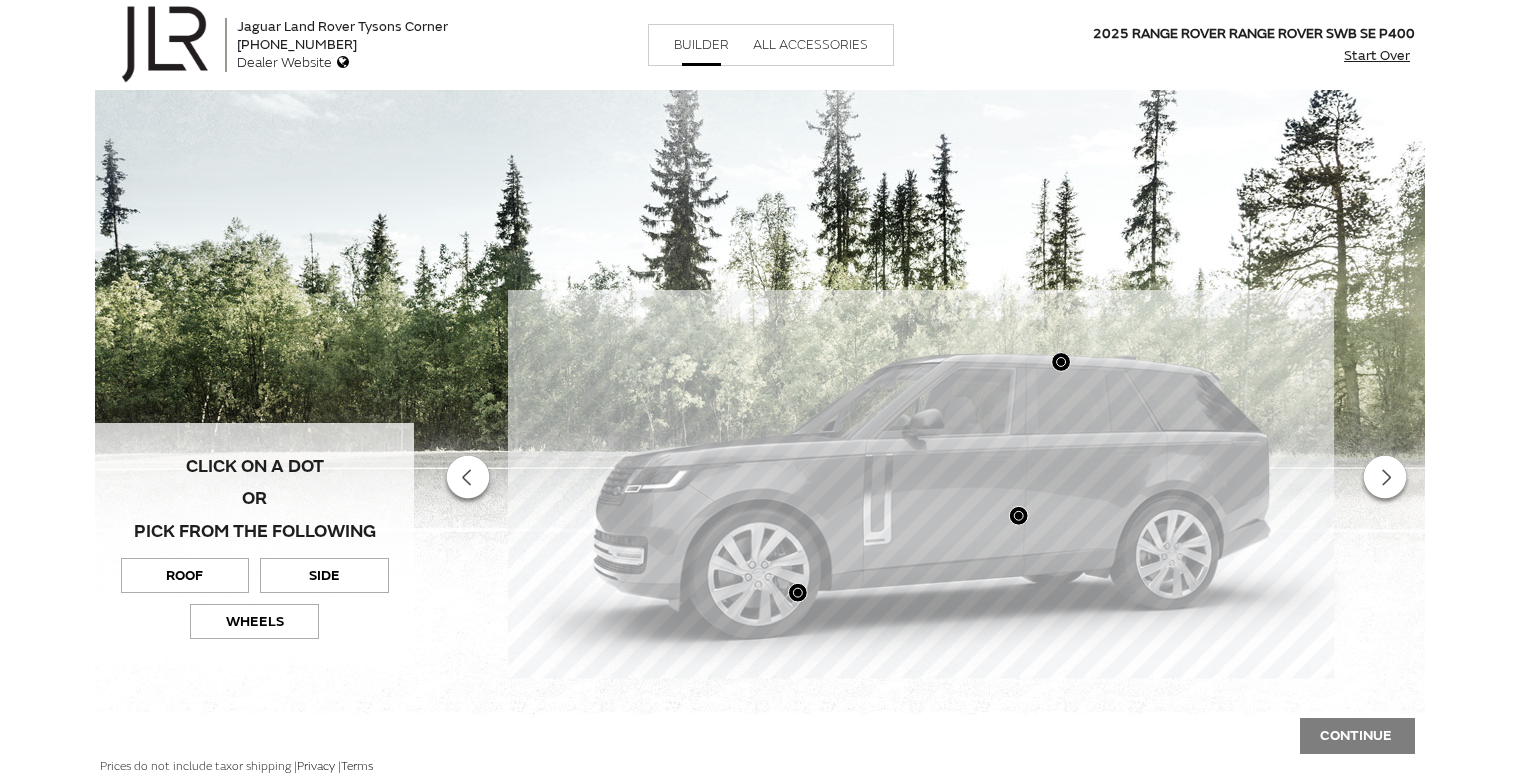 click at bounding box center (1018, 515) 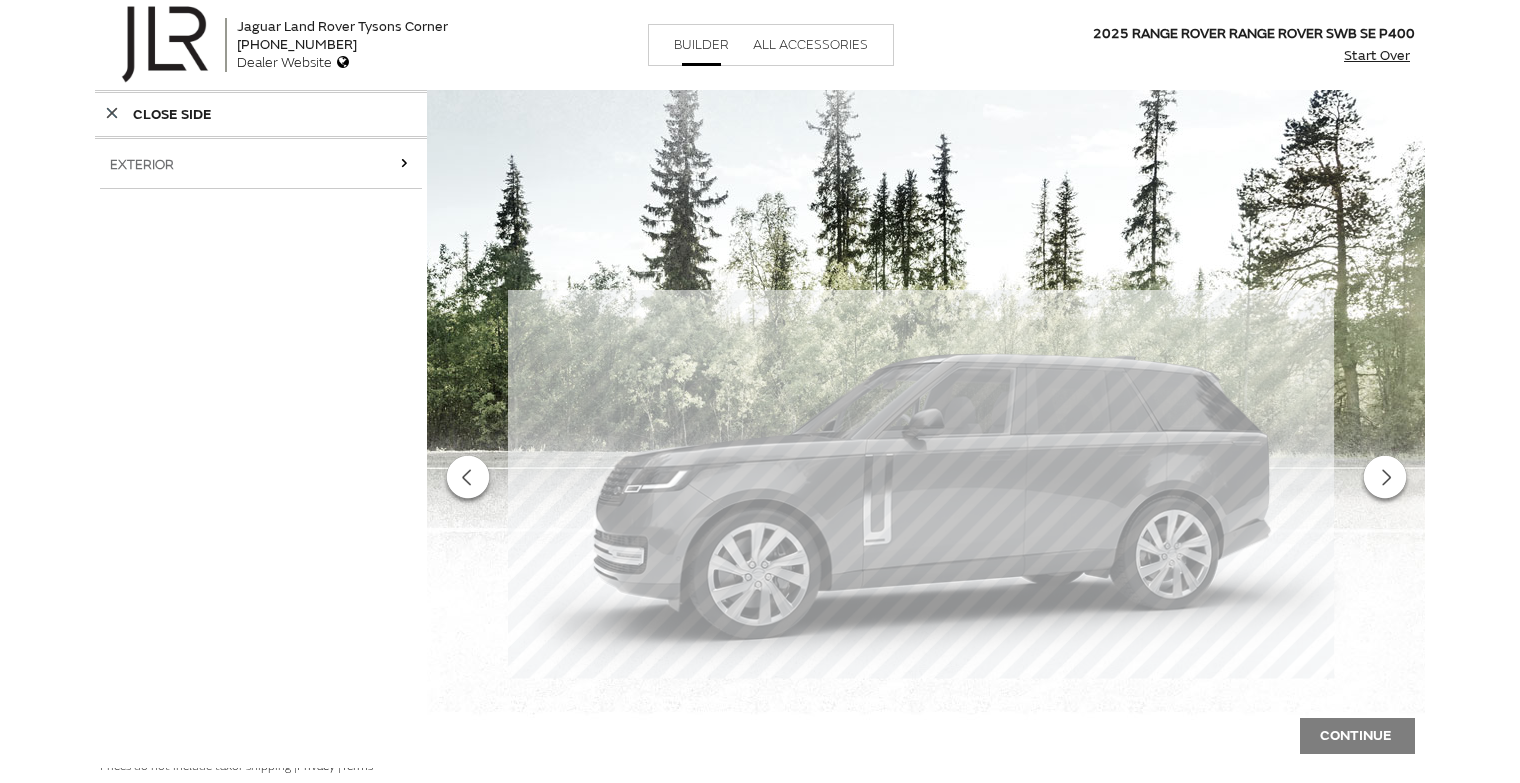 click at bounding box center (404, 163) 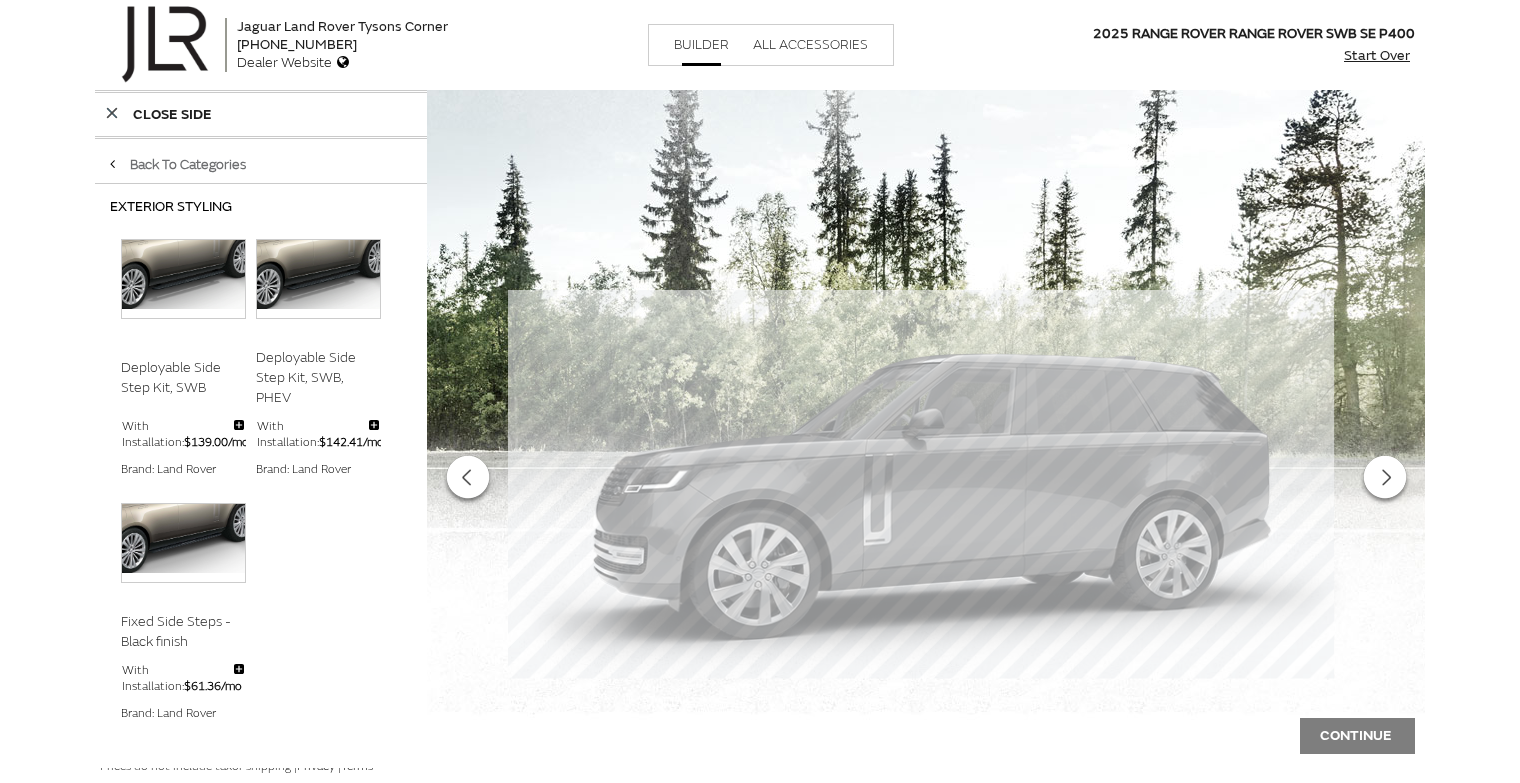 click on "Deployable Side Step Kit, SWB" at bounding box center [171, 377] 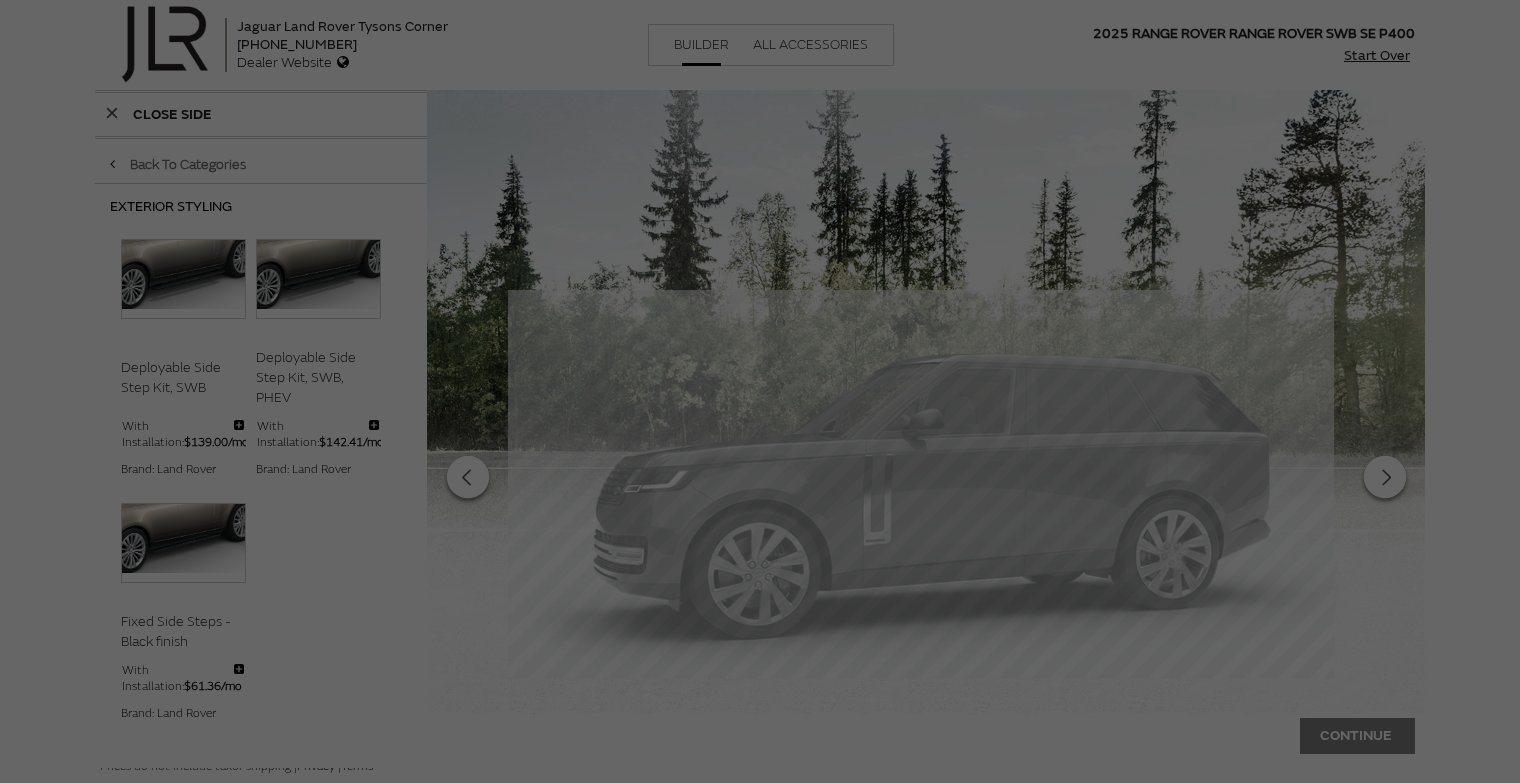scroll, scrollTop: 0, scrollLeft: 0, axis: both 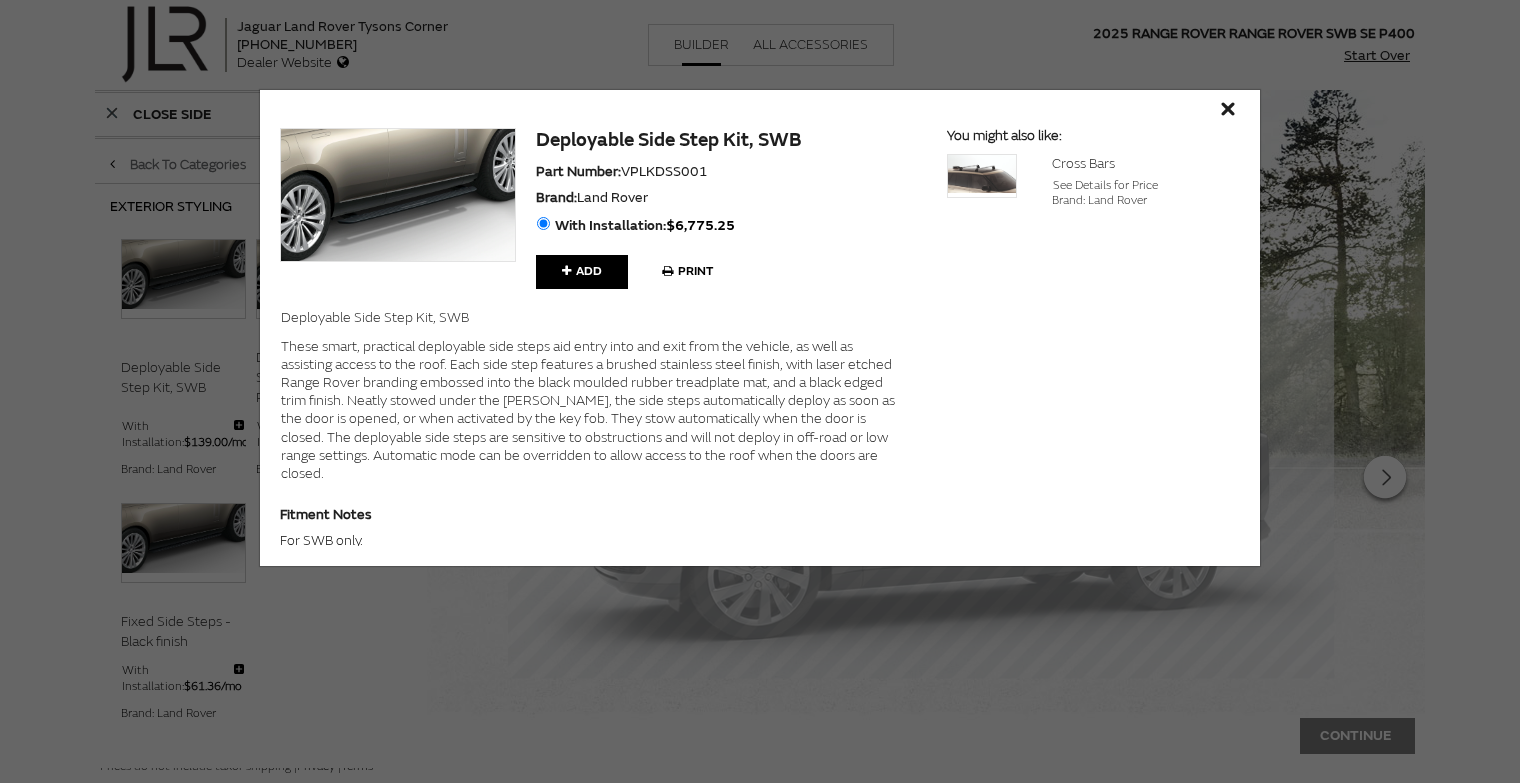 click at bounding box center [982, 174] 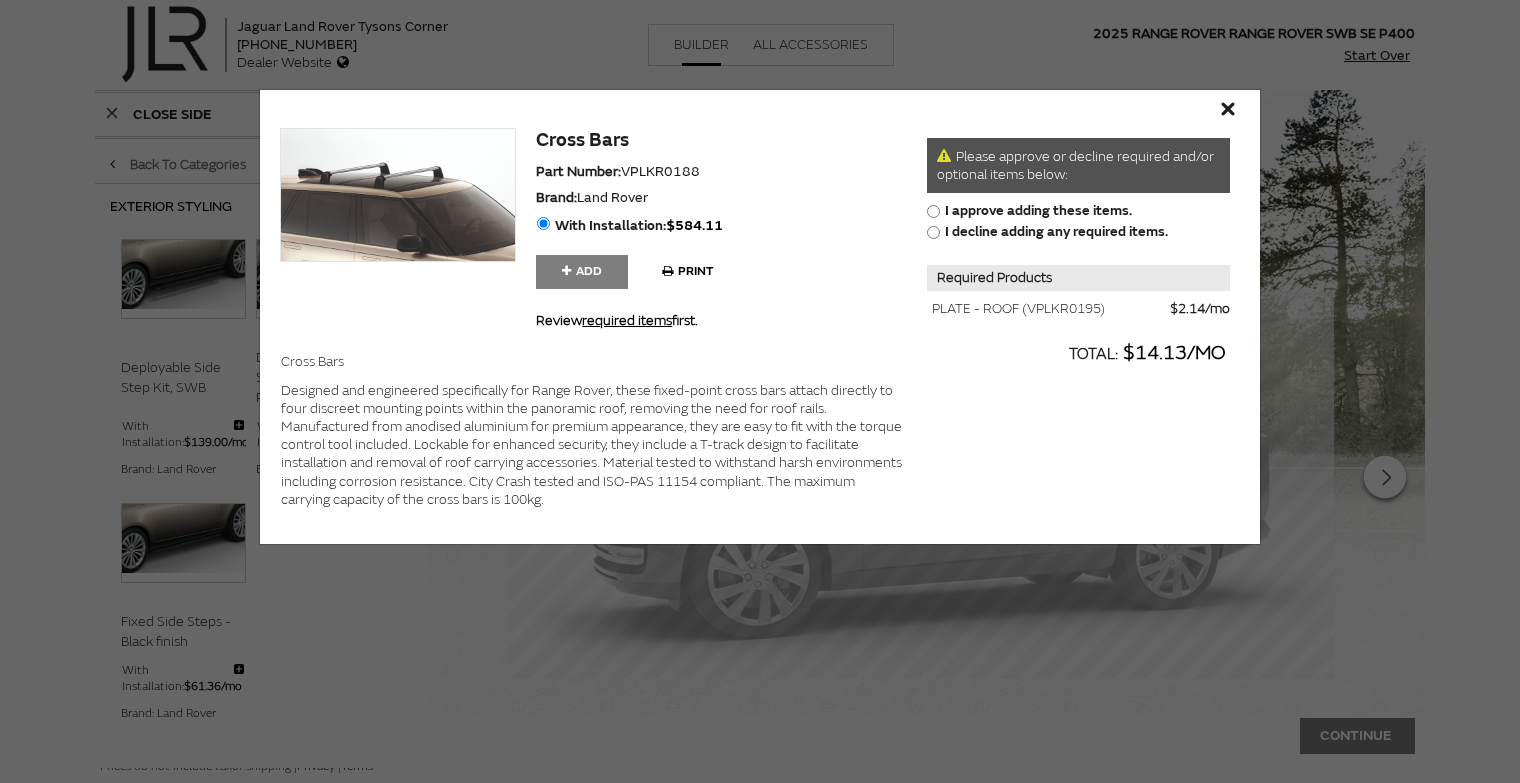 click on "" at bounding box center (1224, 109) 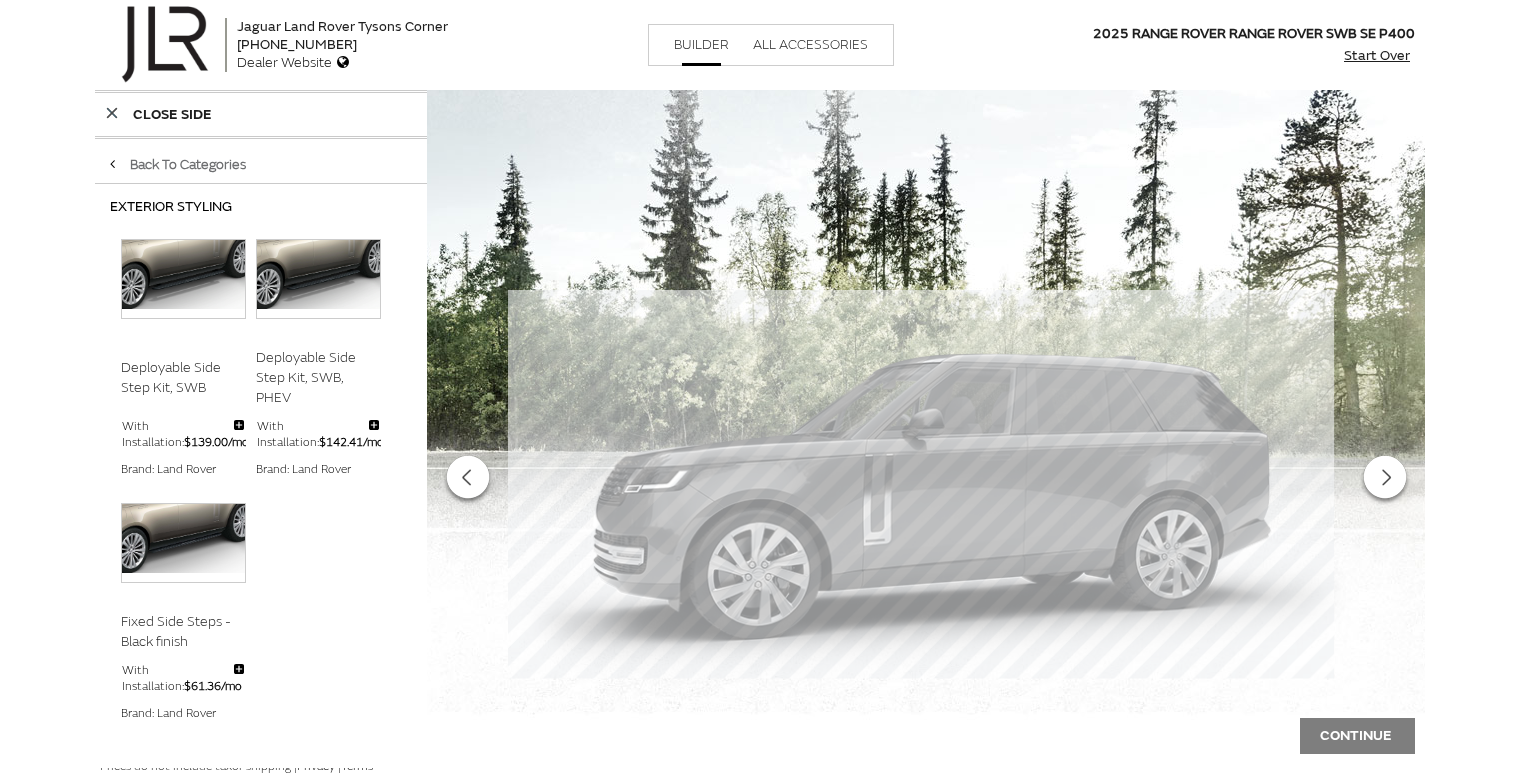 click at bounding box center (183, 538) 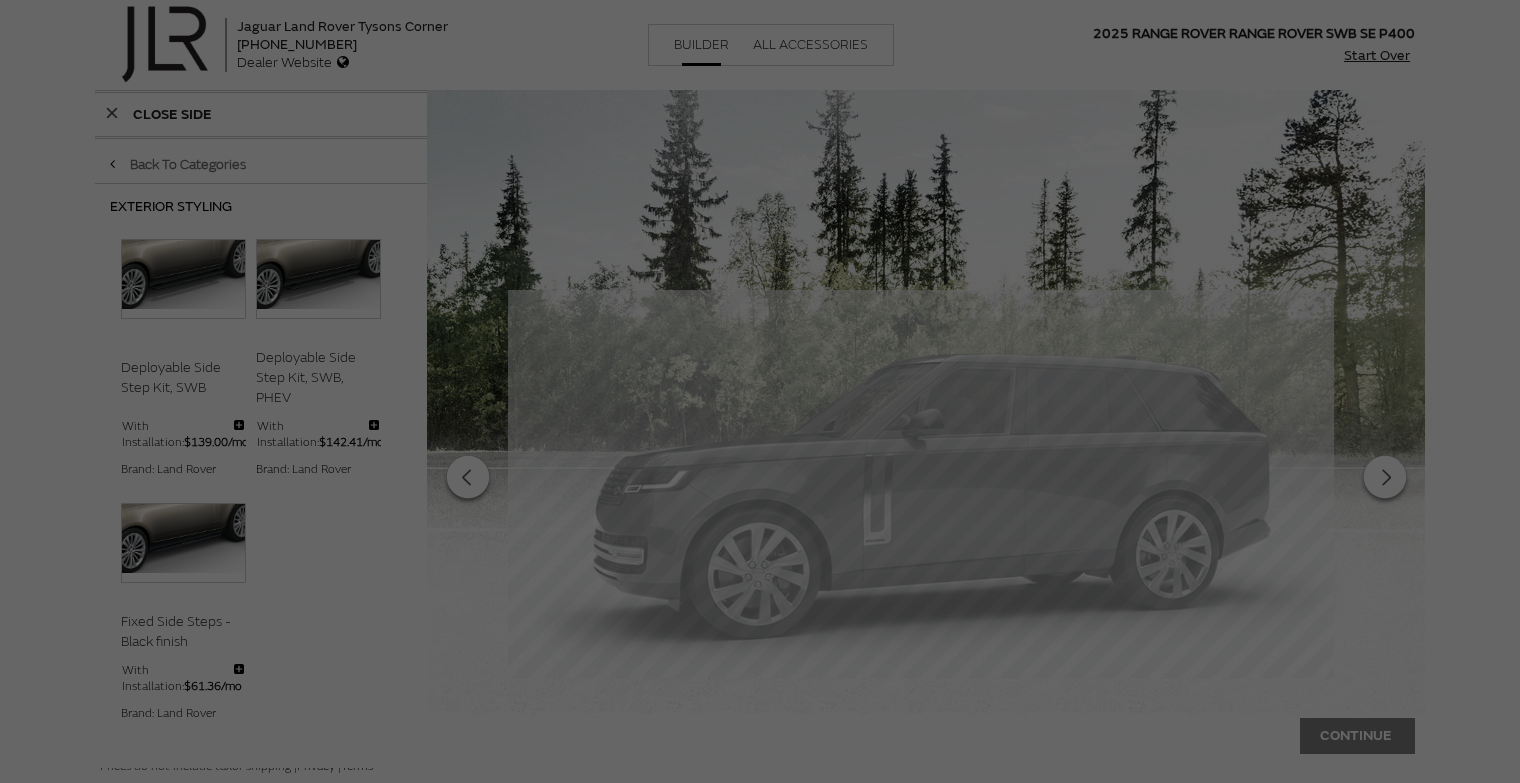 scroll, scrollTop: 0, scrollLeft: 0, axis: both 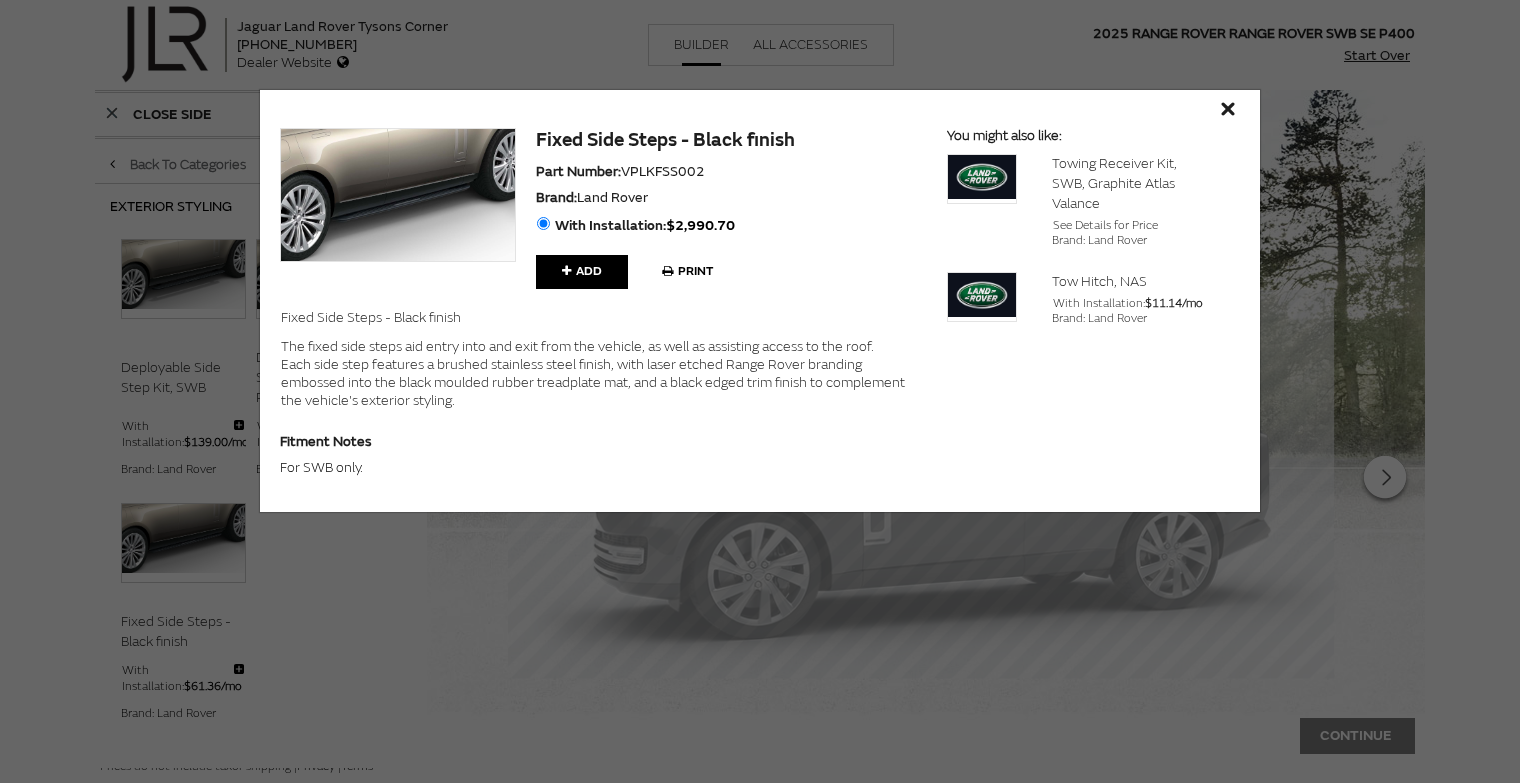 click on "" at bounding box center [1224, 109] 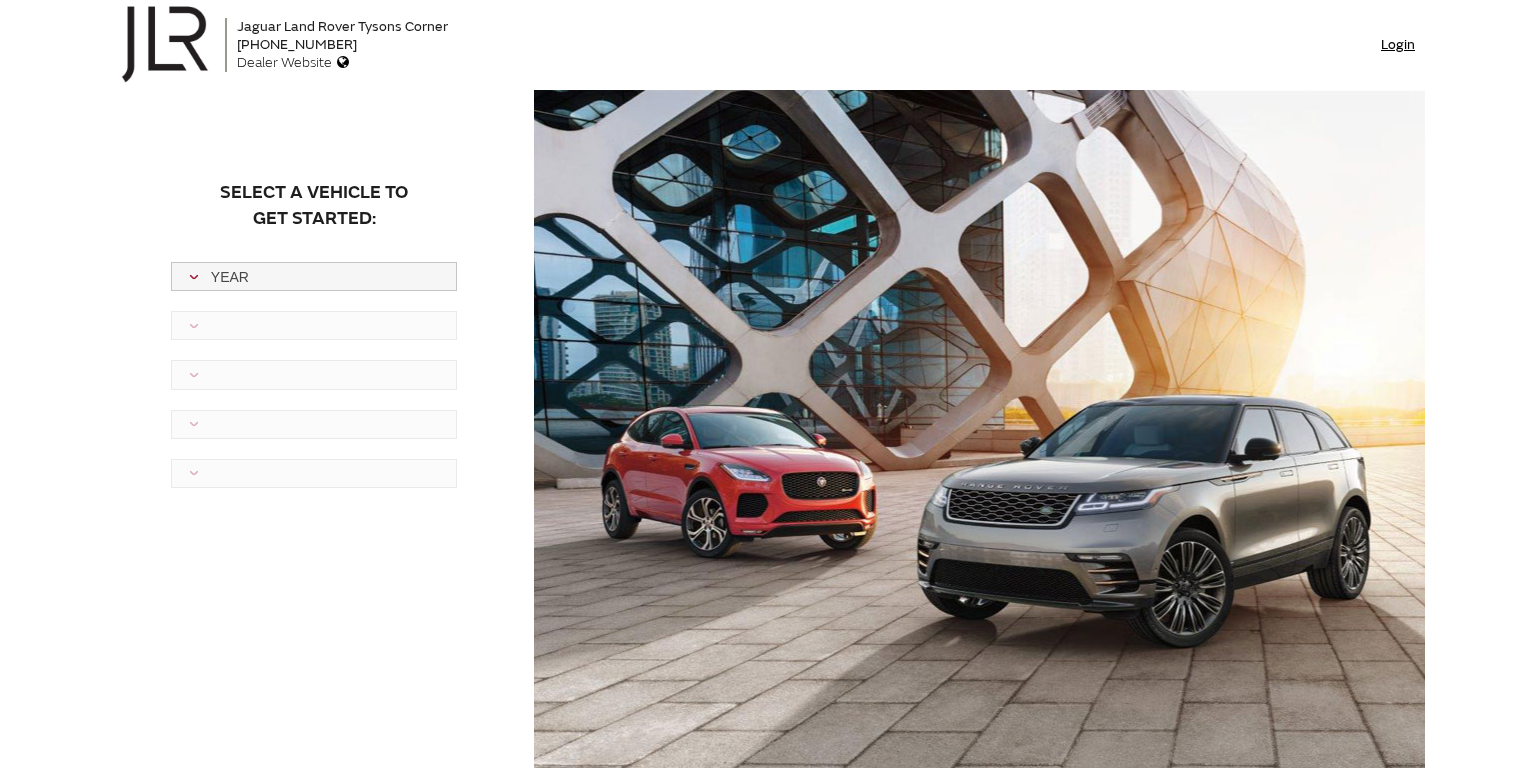 scroll, scrollTop: 0, scrollLeft: 0, axis: both 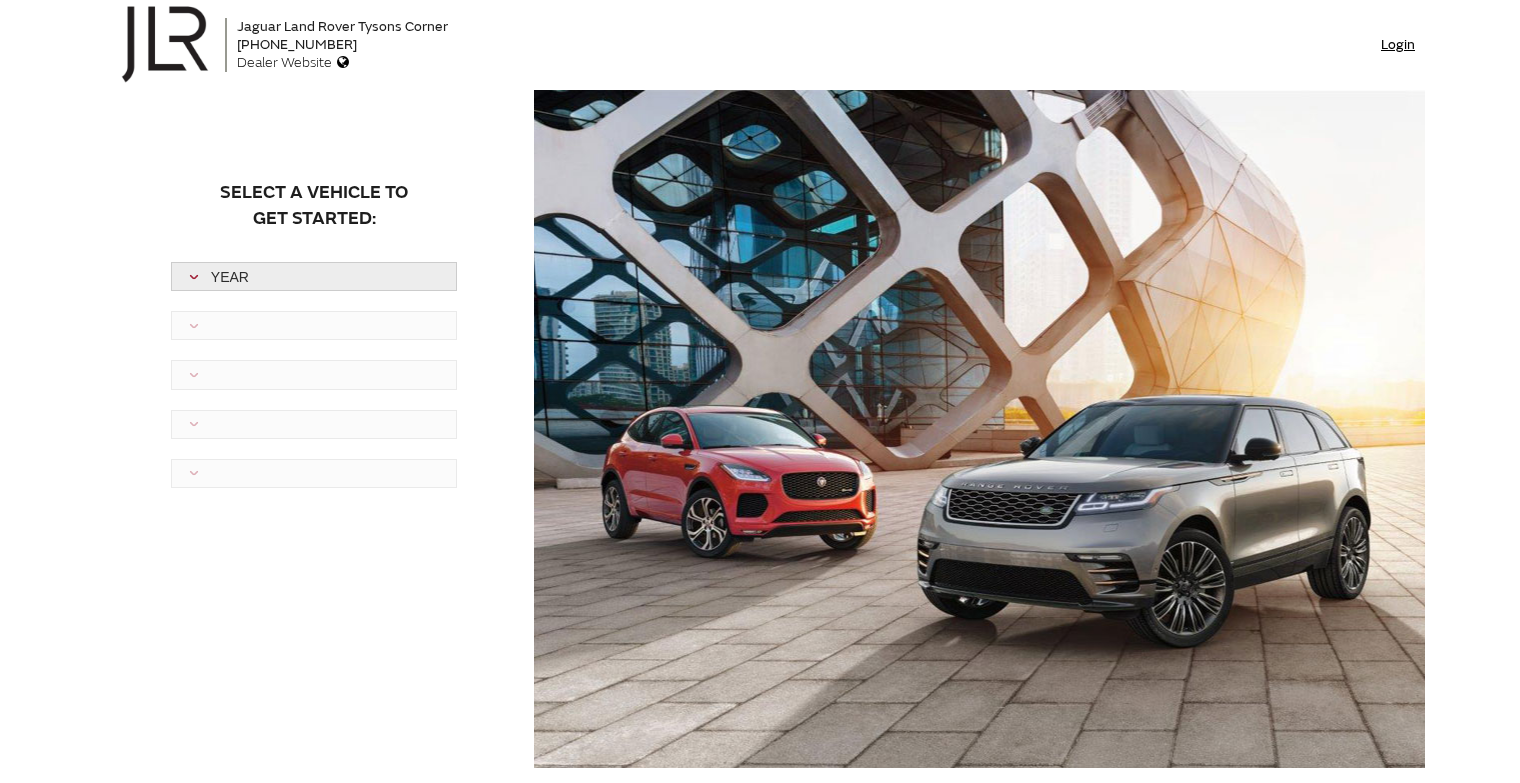 click on "Year" at bounding box center (316, 277) 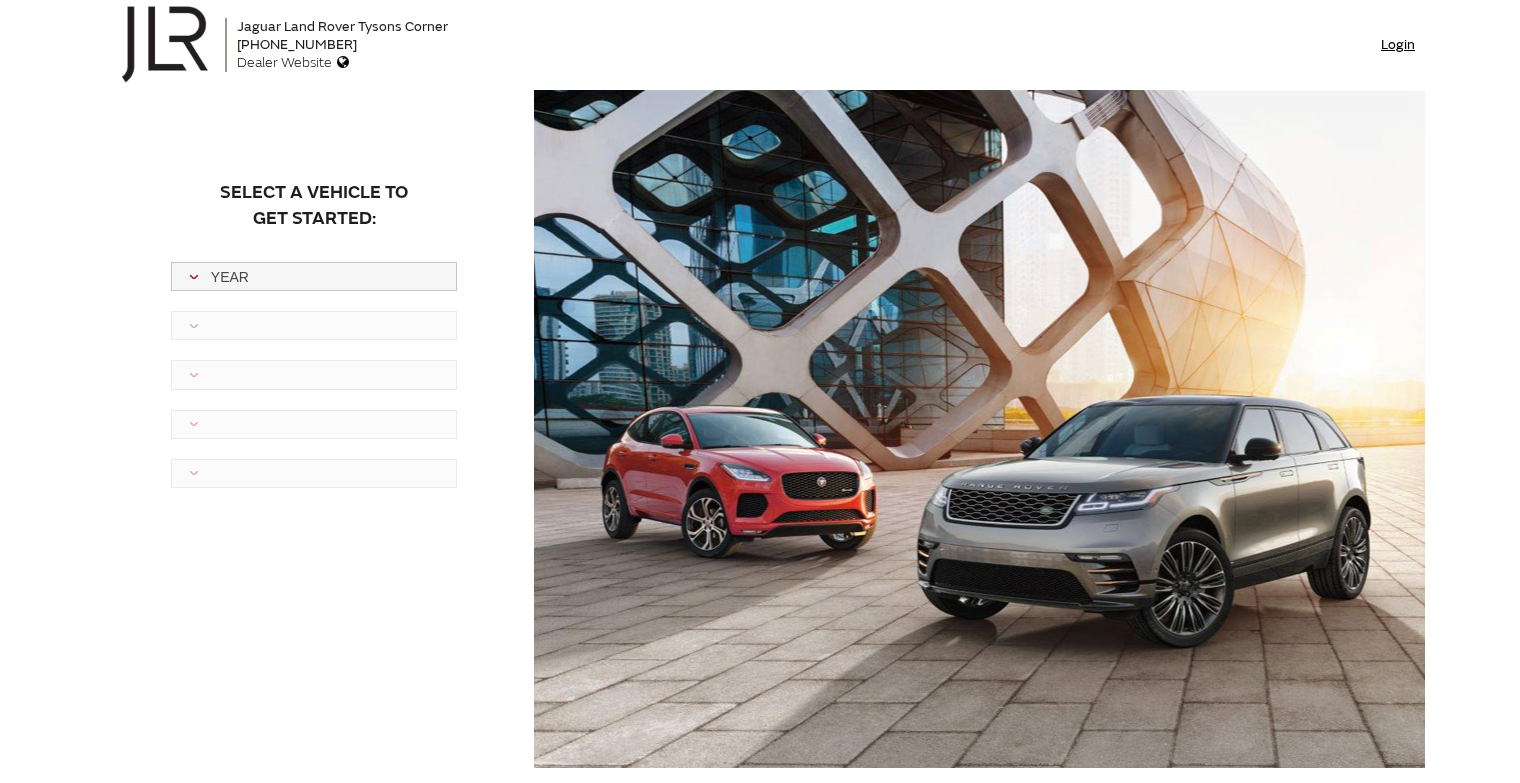 scroll, scrollTop: 0, scrollLeft: 0, axis: both 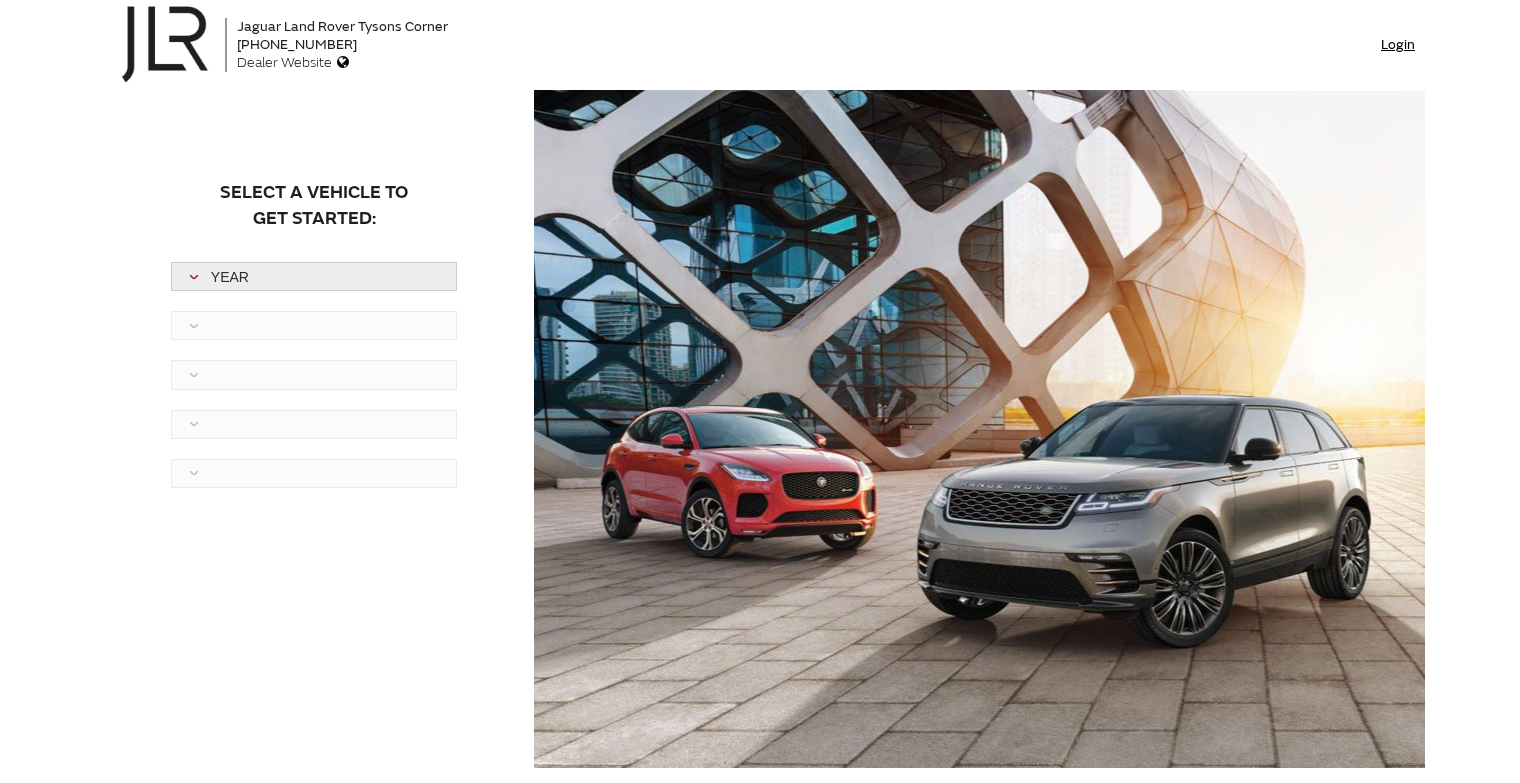 click on "Year" at bounding box center [314, 276] 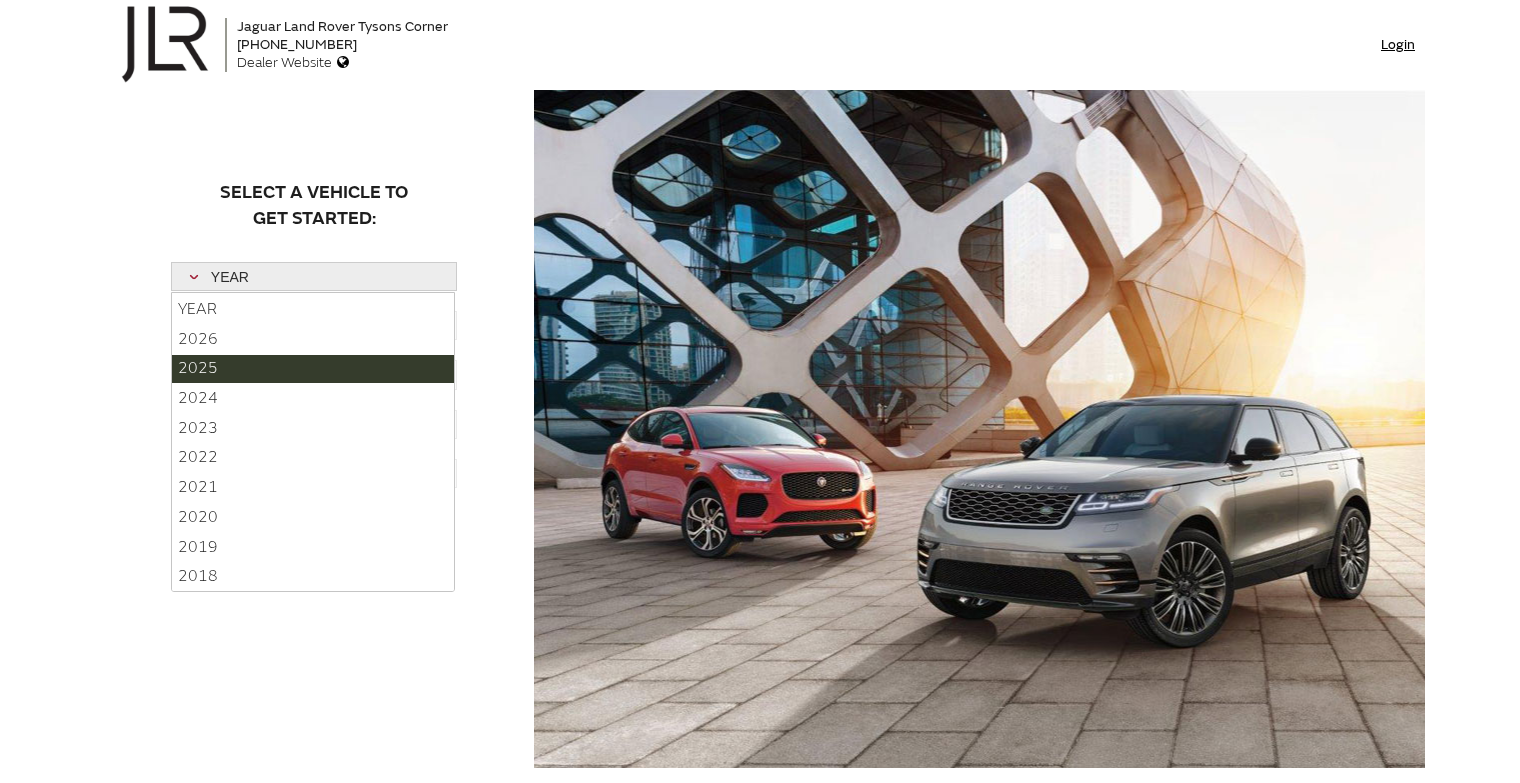 click on "2025" at bounding box center [313, 369] 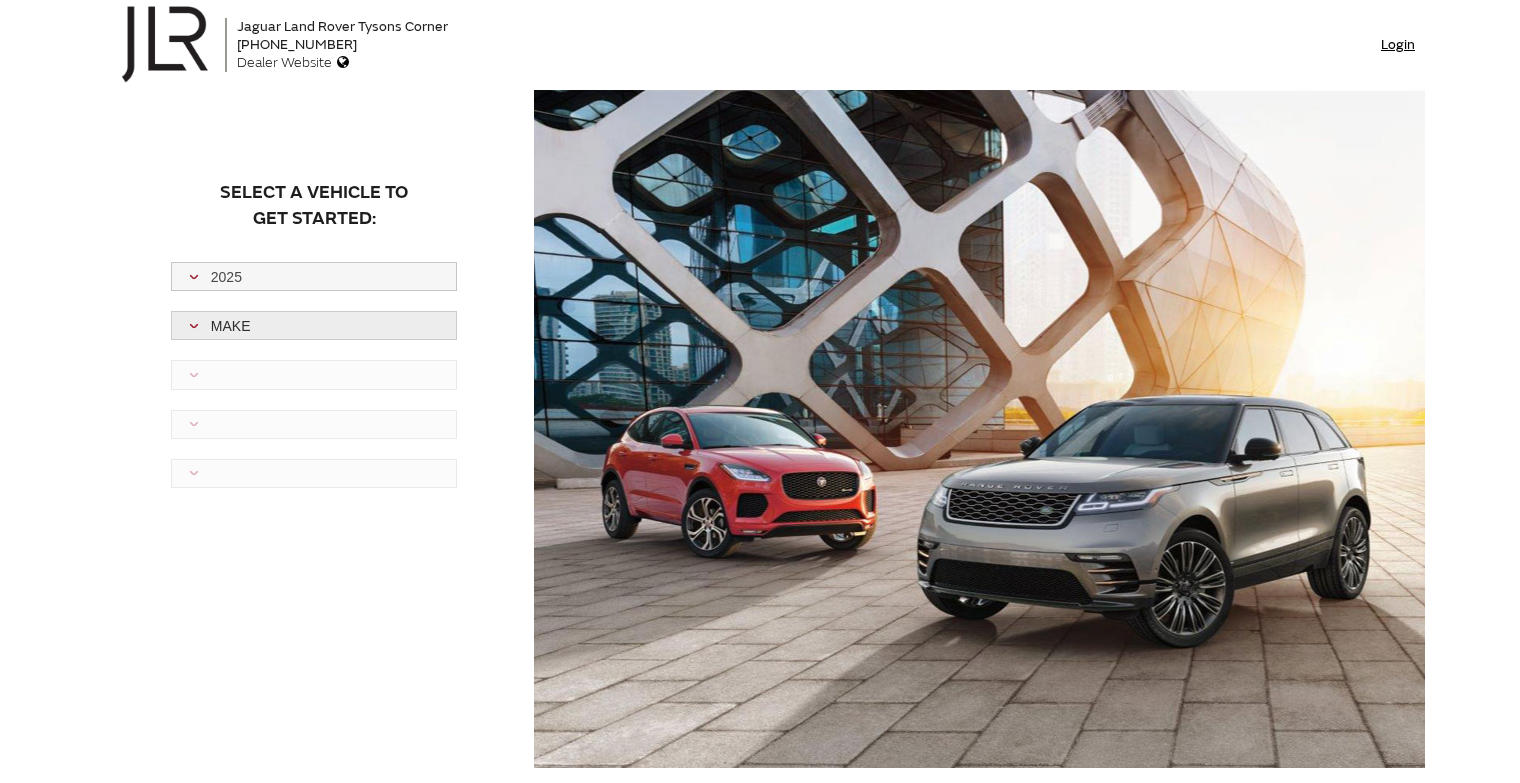 click on "Make" at bounding box center (316, 326) 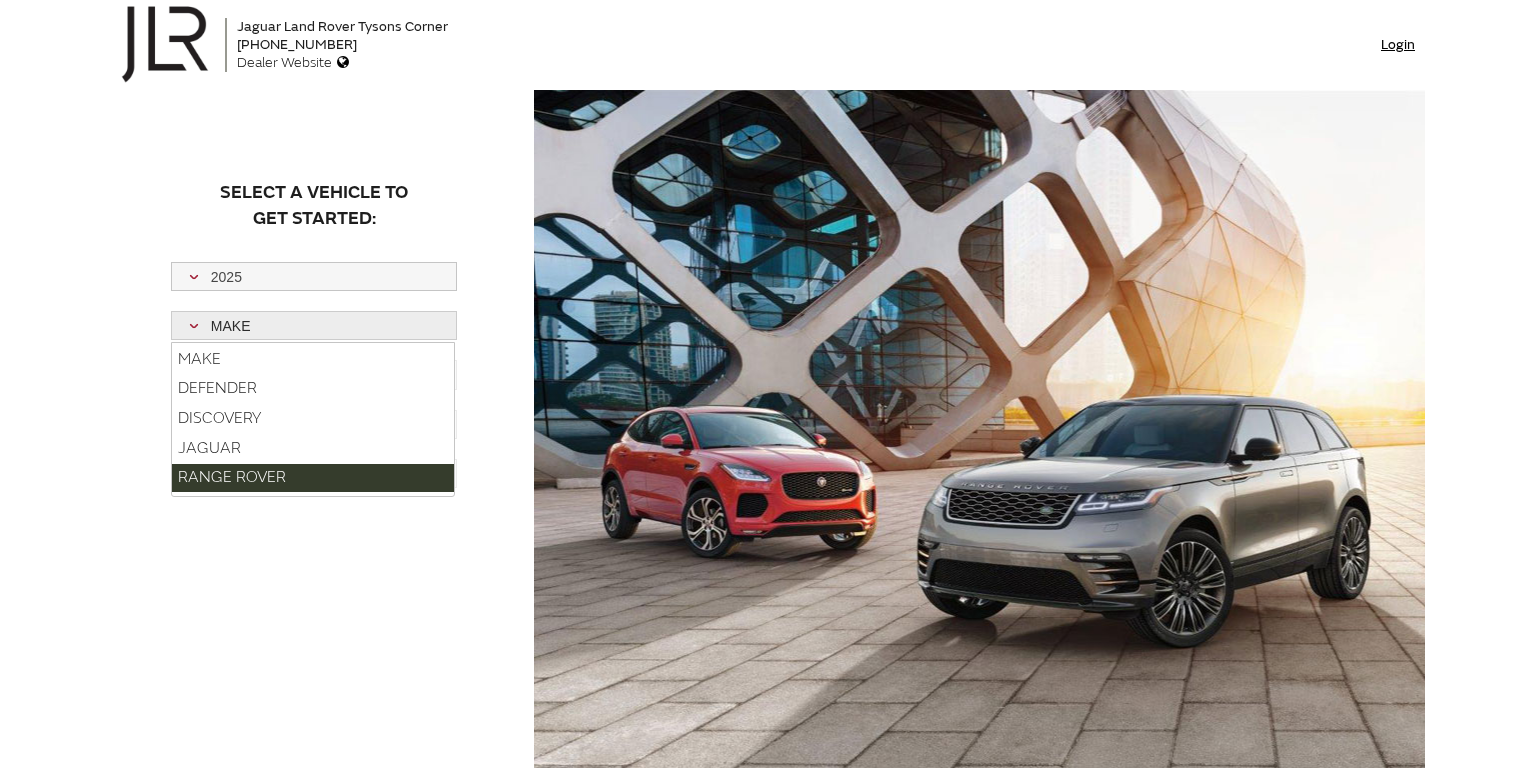 click on "RANGE ROVER" at bounding box center [313, 478] 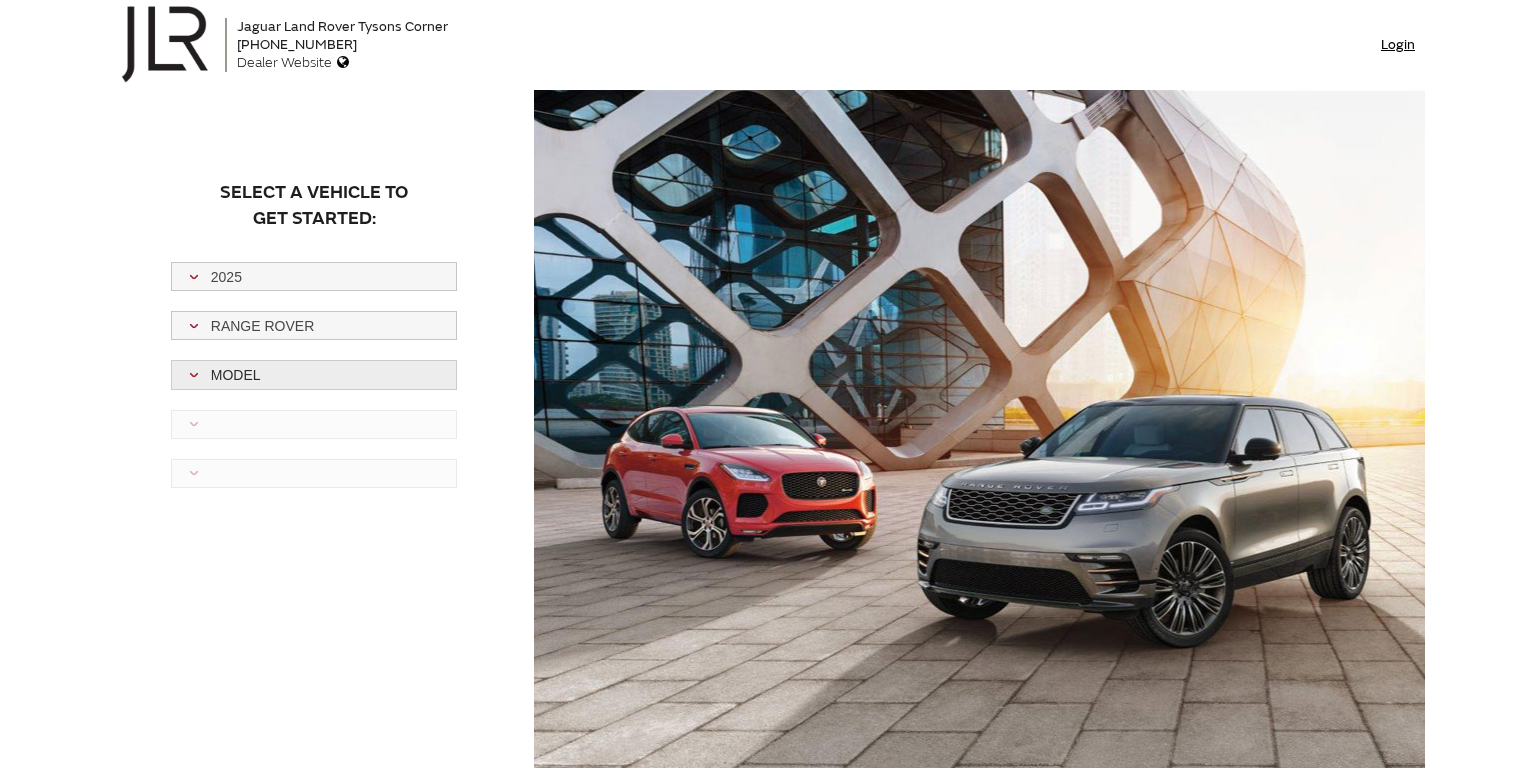click on "Model" at bounding box center (316, 375) 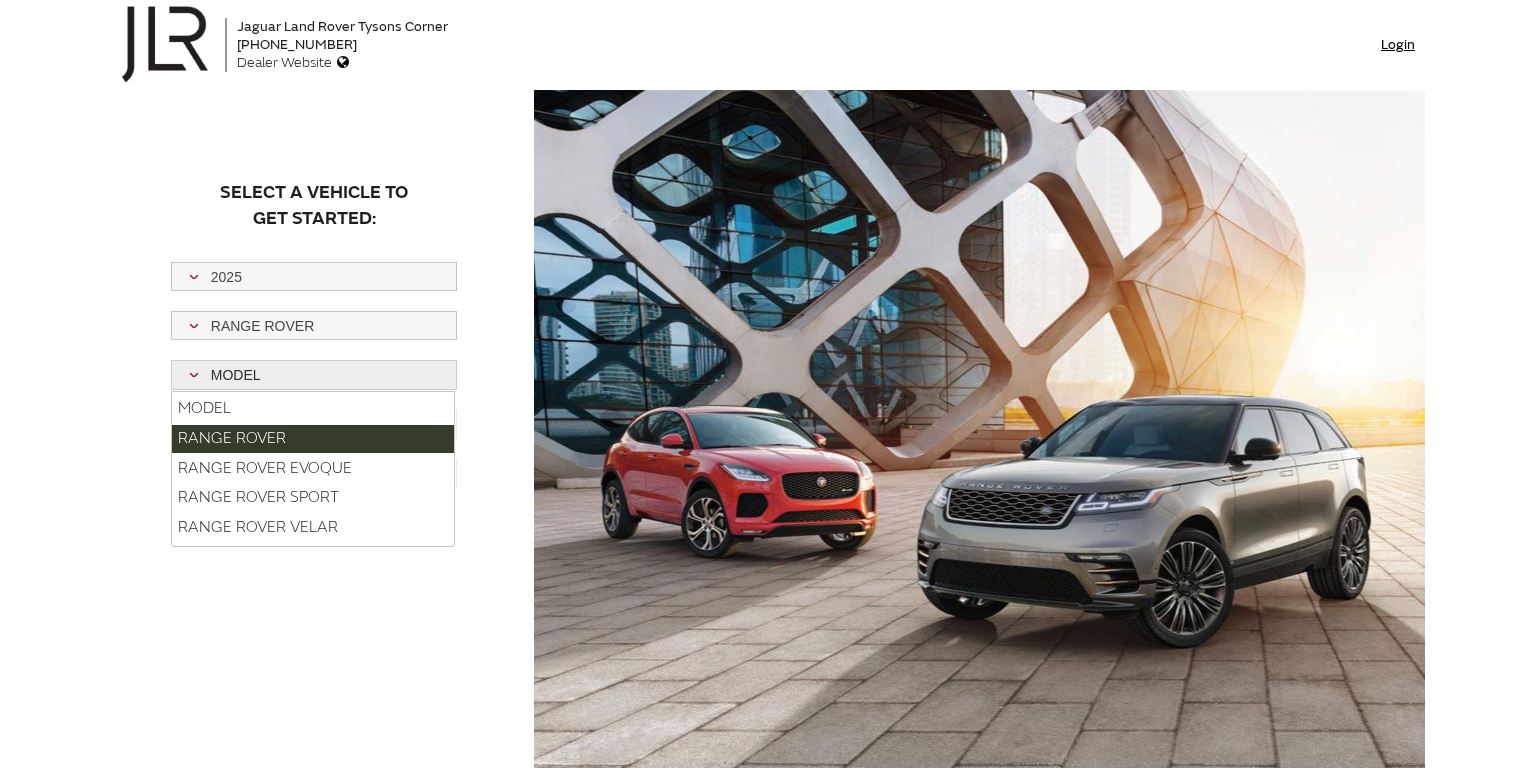 click on "RANGE ROVER" at bounding box center (313, 439) 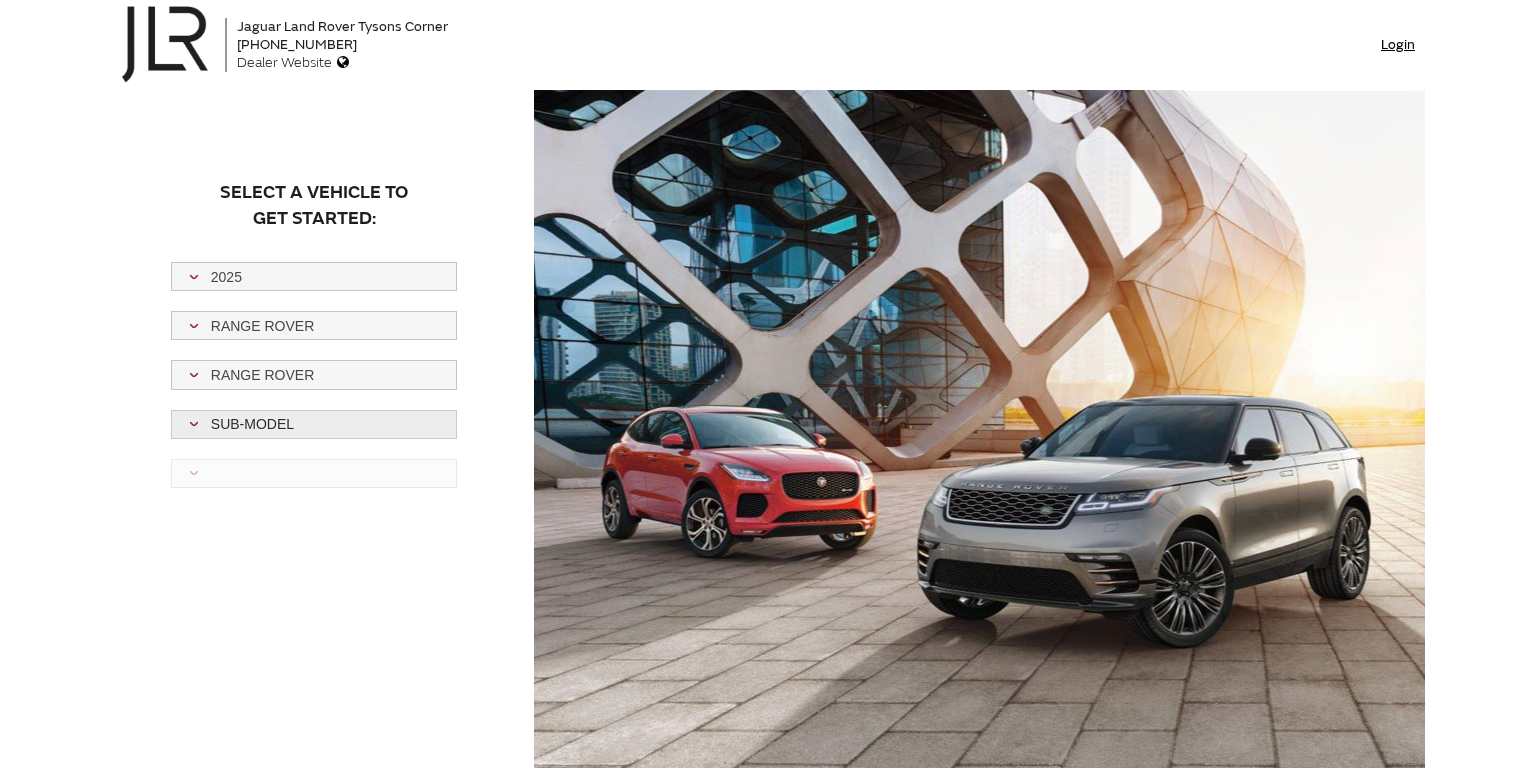 click on "Sub-model" at bounding box center (316, 424) 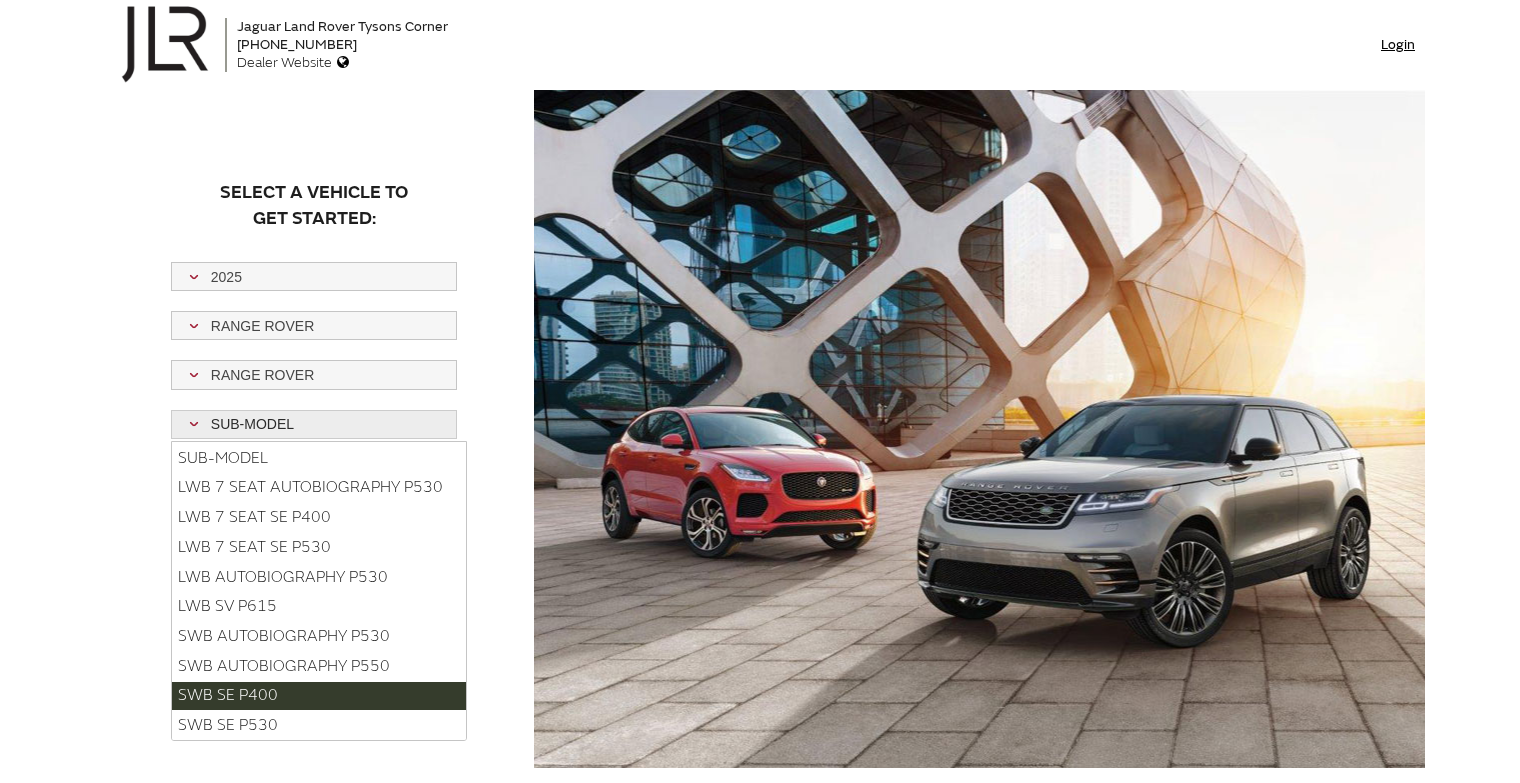 click on "SWB SE P400" at bounding box center (319, 696) 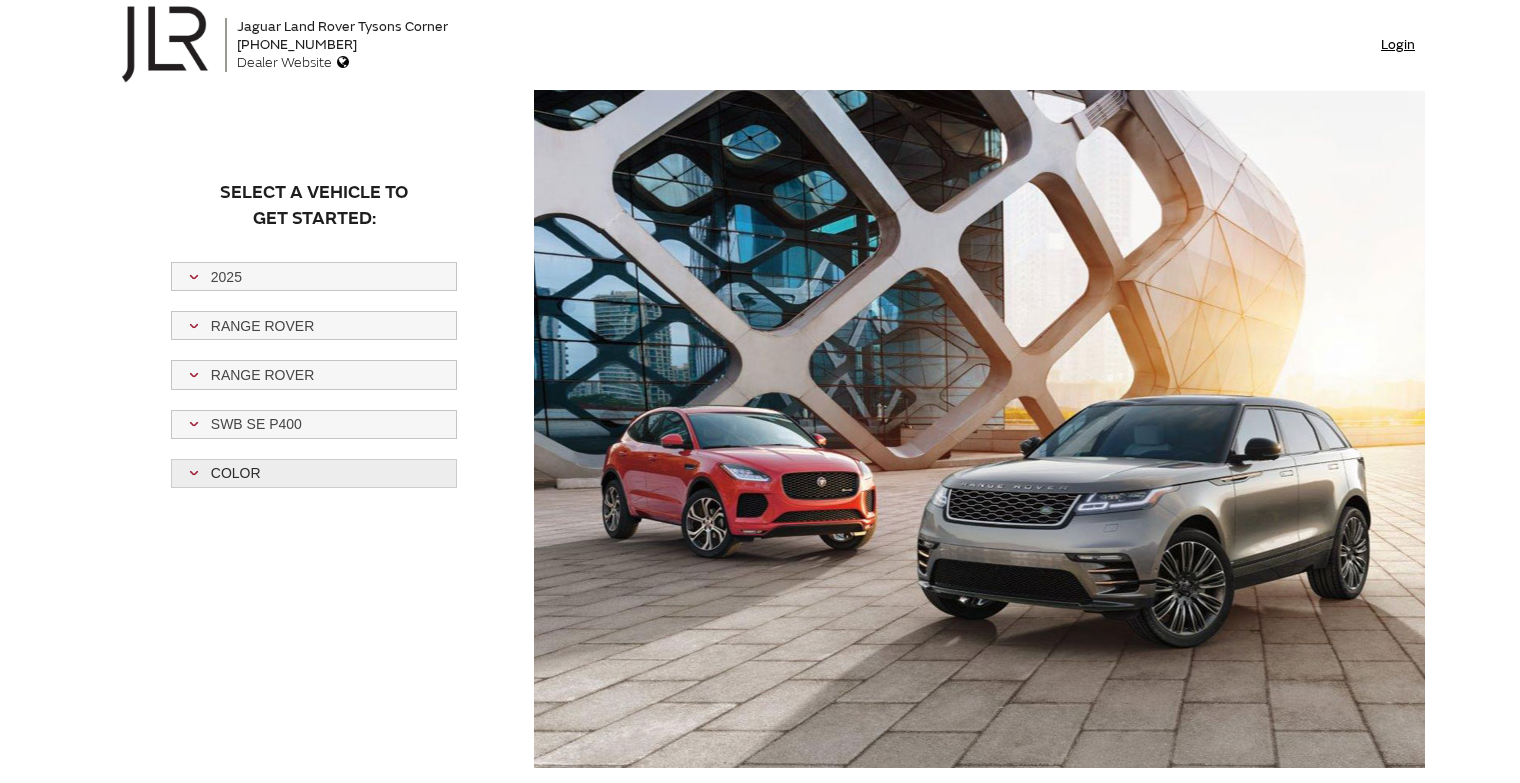click on "Color" at bounding box center (314, 473) 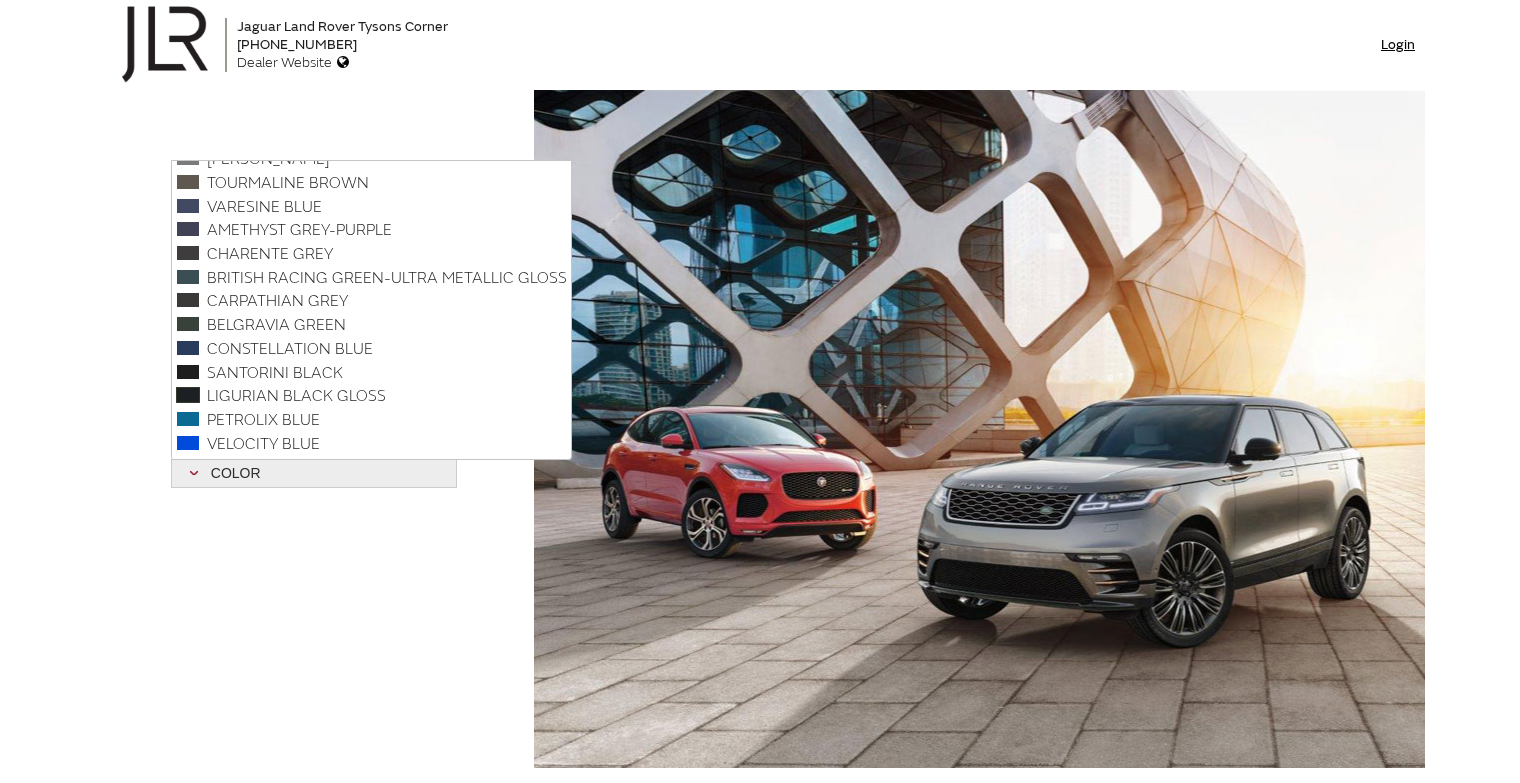 scroll, scrollTop: 338, scrollLeft: 0, axis: vertical 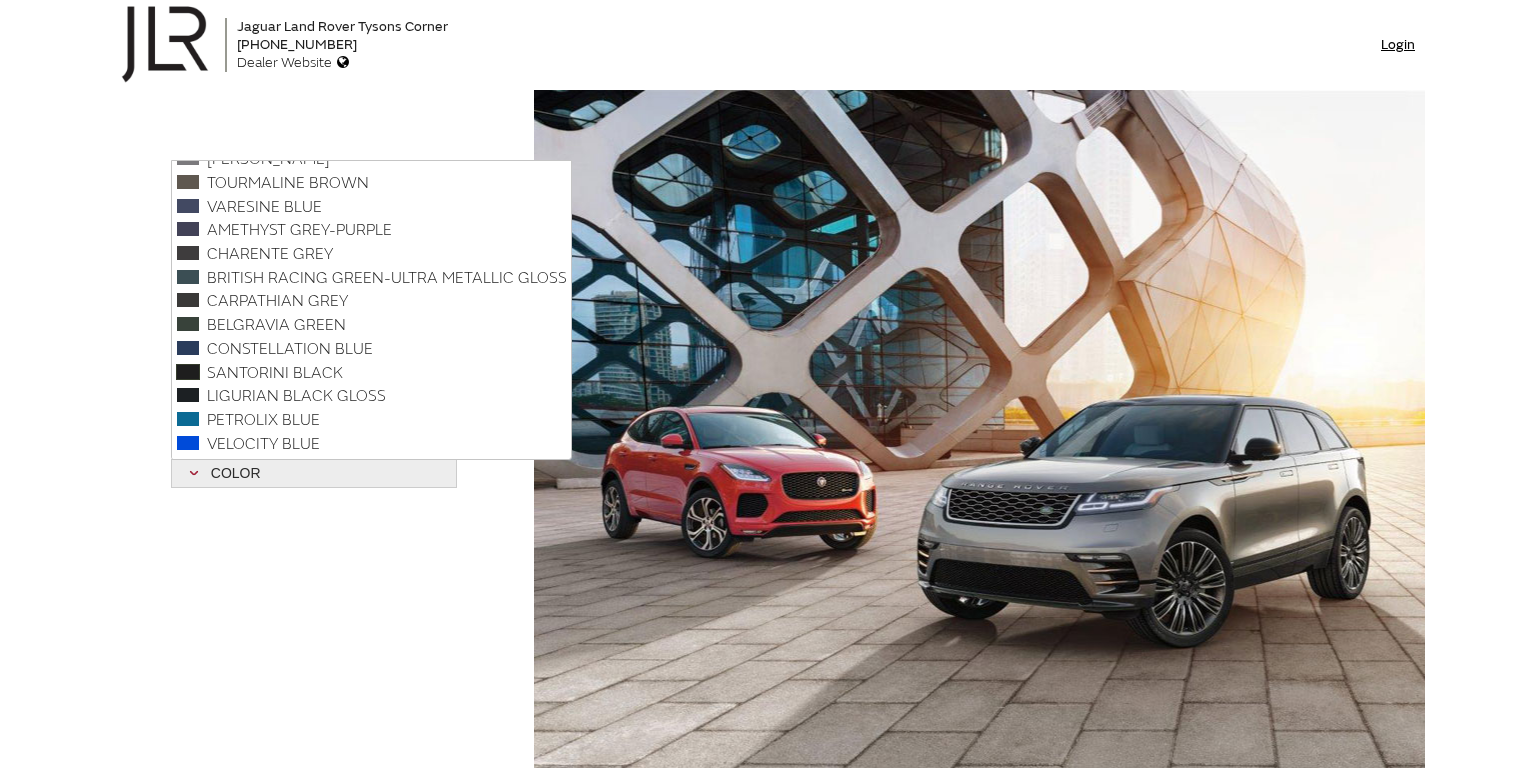 click on "Santorini Black" at bounding box center [373, 374] 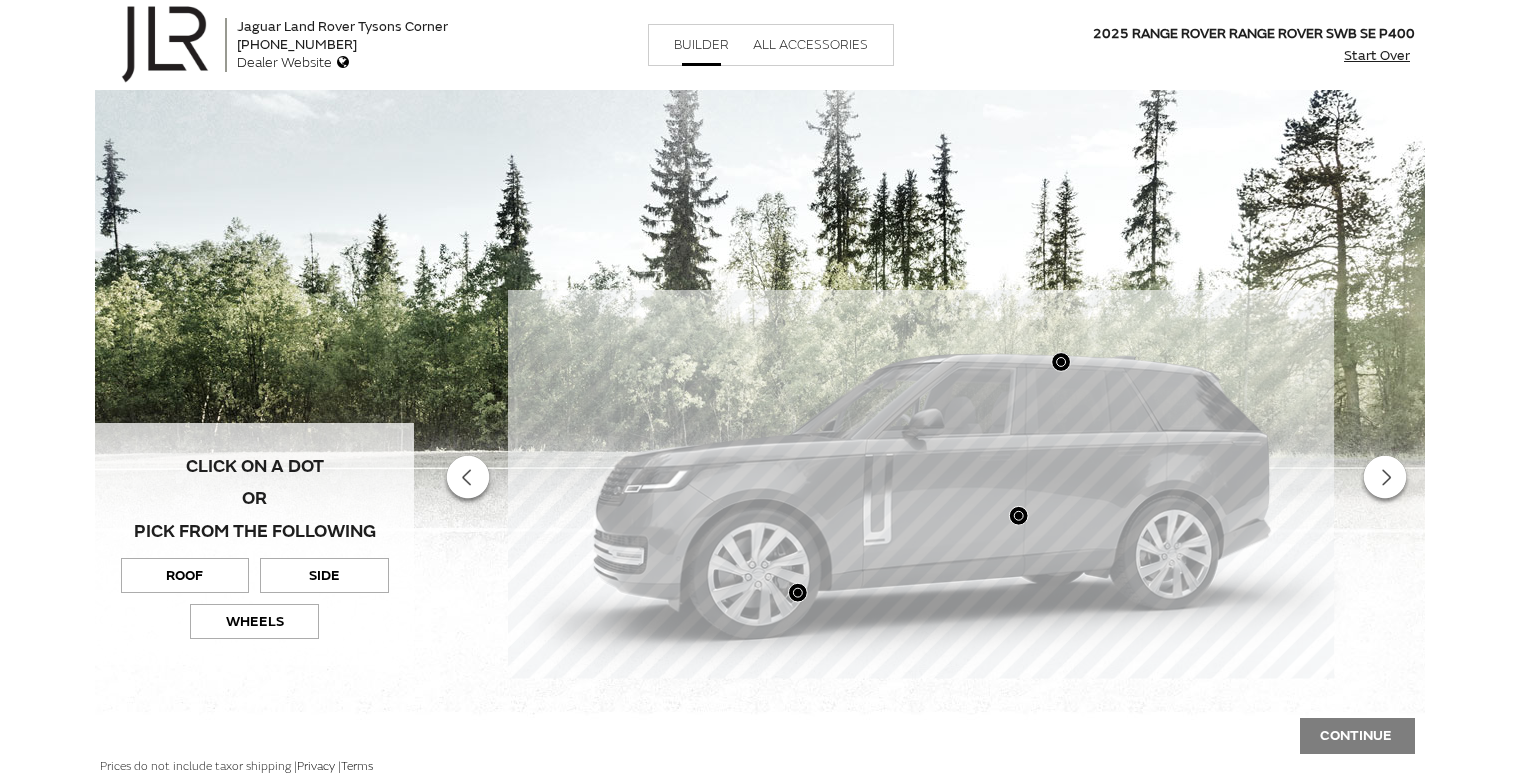 click at bounding box center (1018, 515) 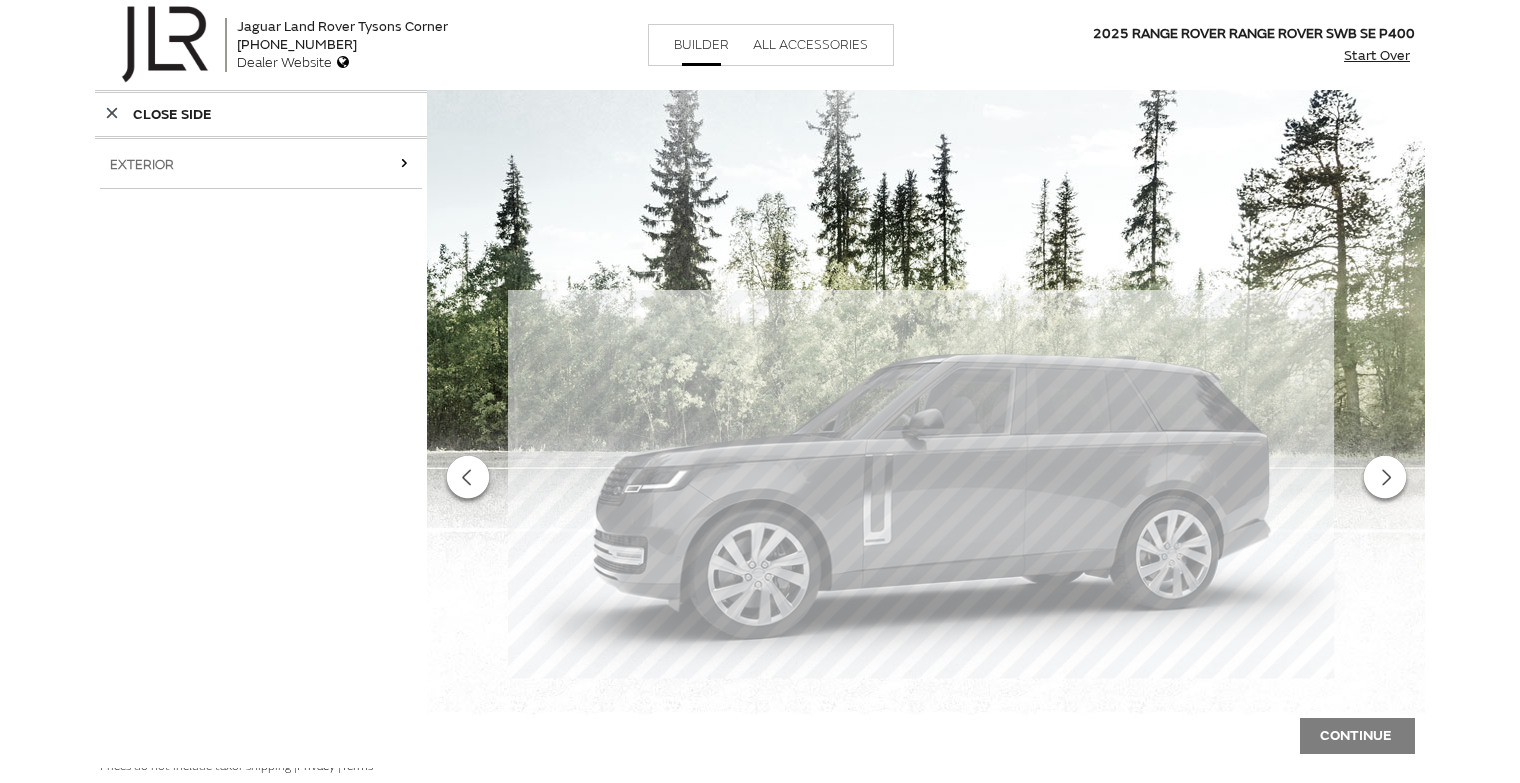 click on "EXTERIOR" at bounding box center (261, 166) 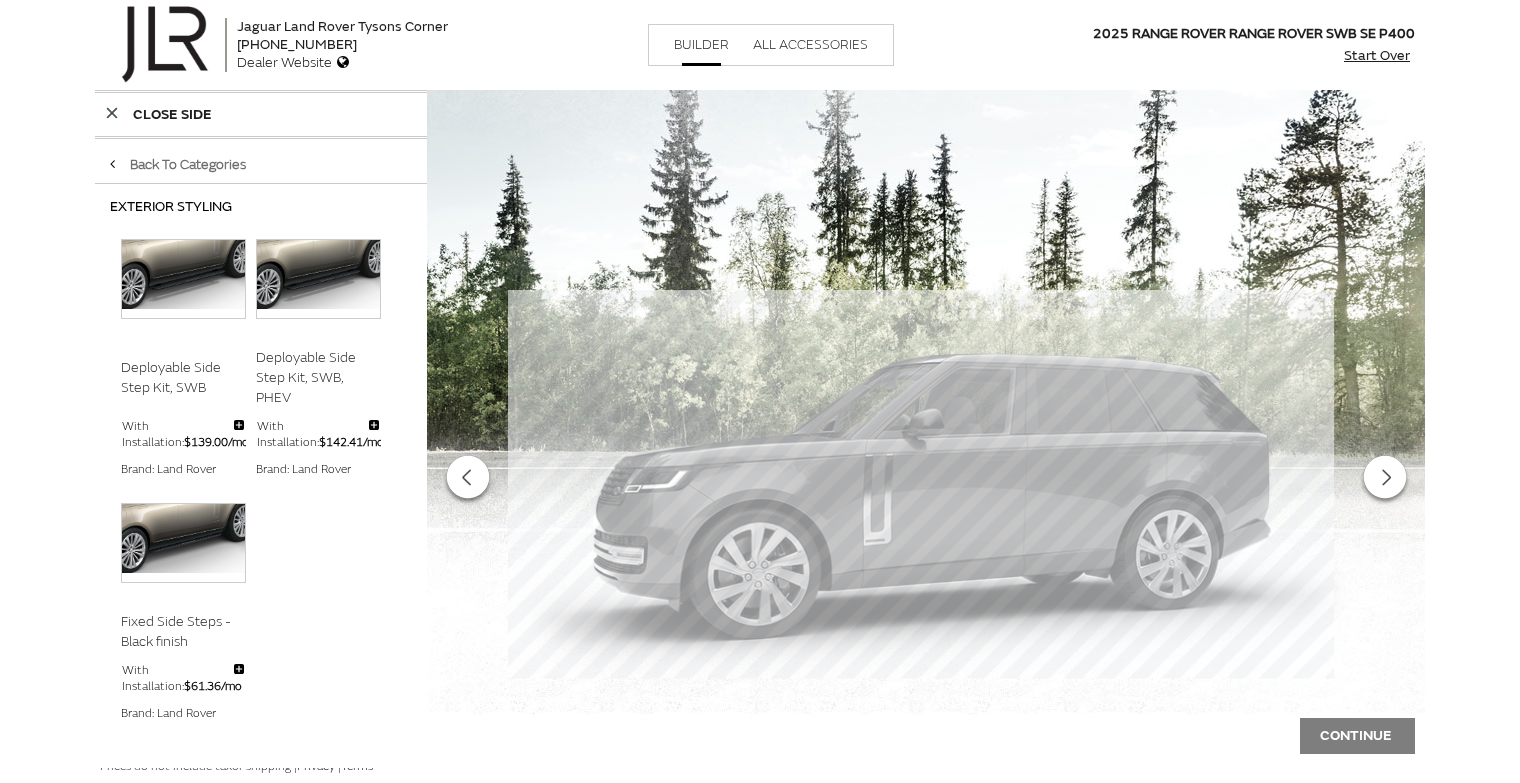 click at bounding box center (183, 274) 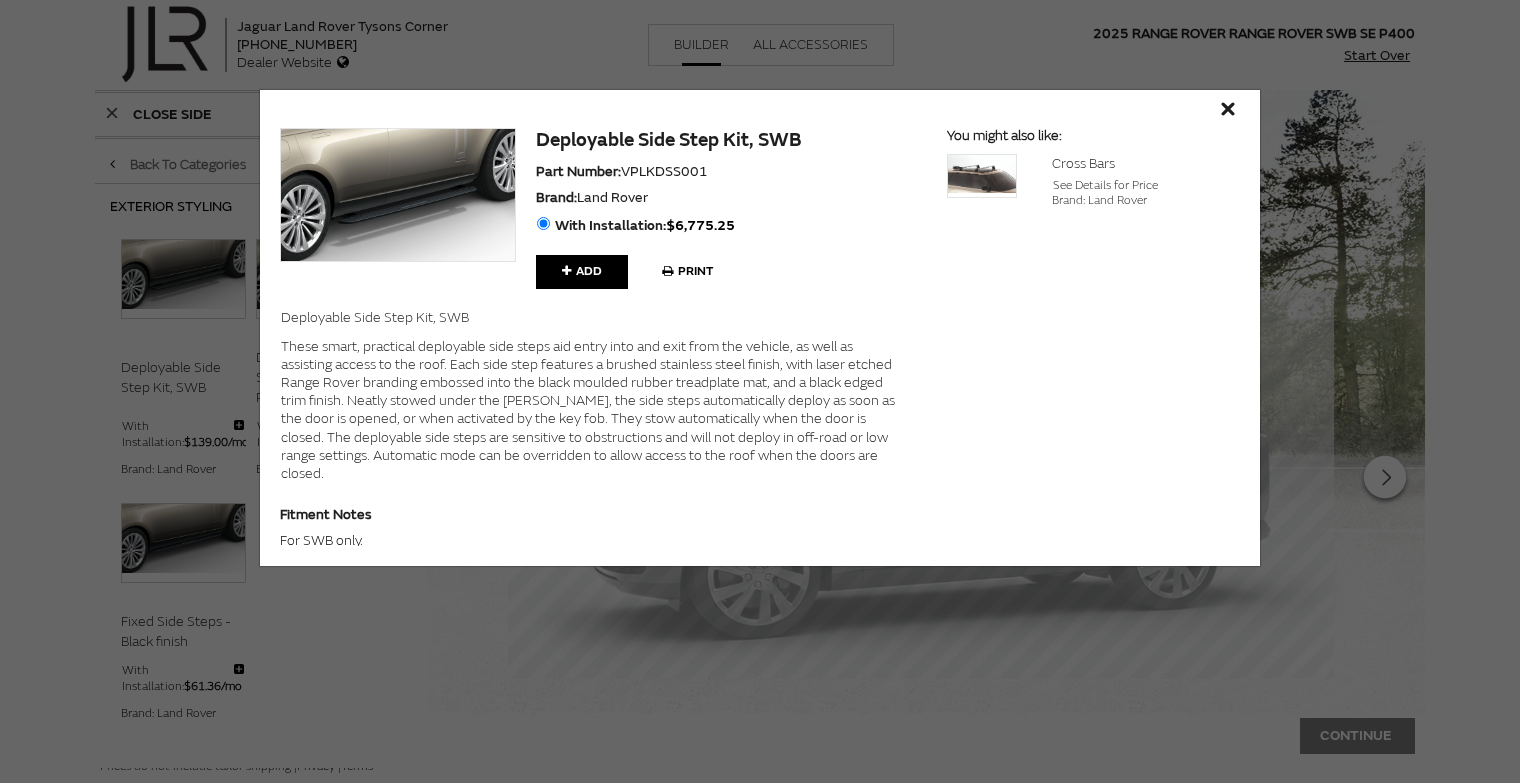 scroll, scrollTop: 0, scrollLeft: 0, axis: both 